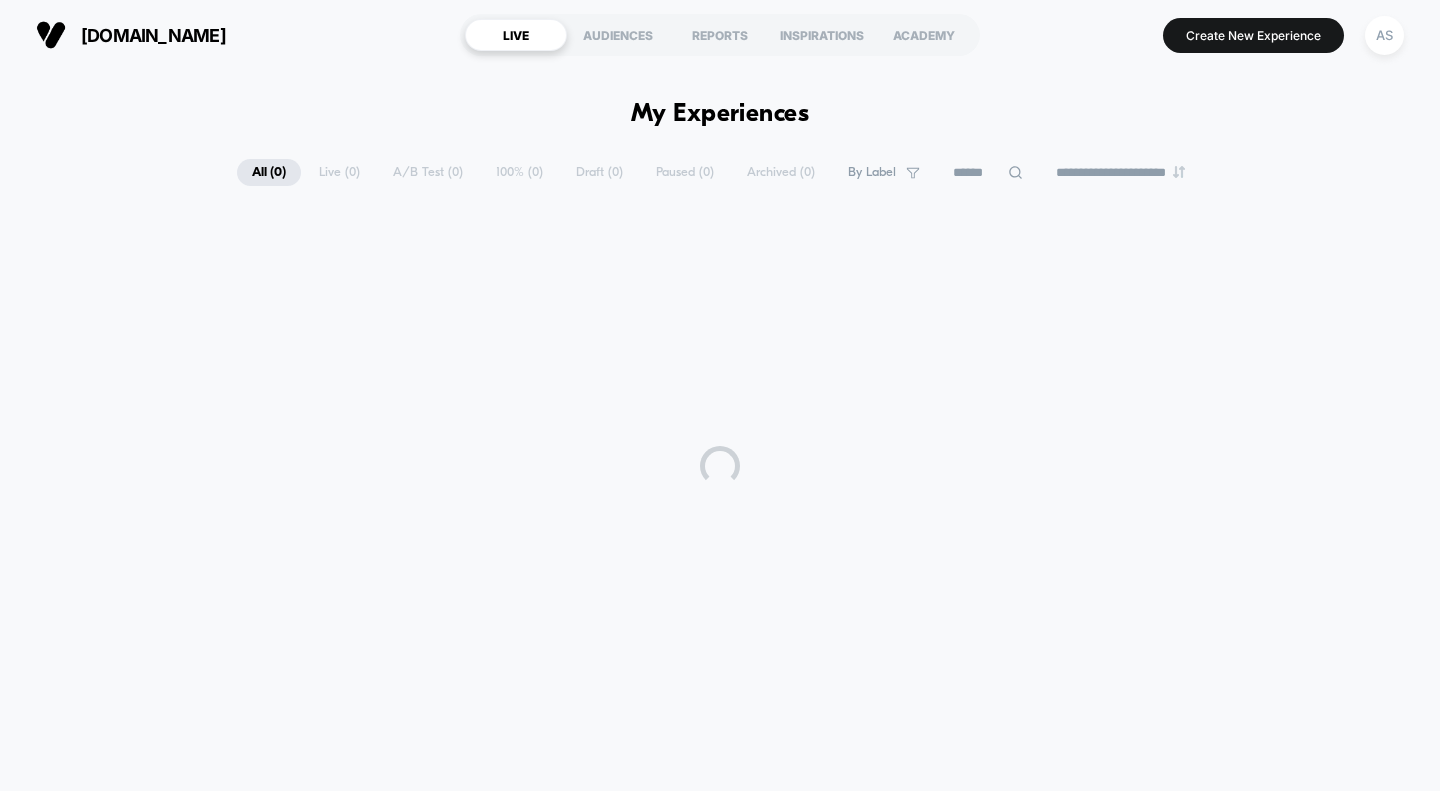 scroll, scrollTop: 0, scrollLeft: 0, axis: both 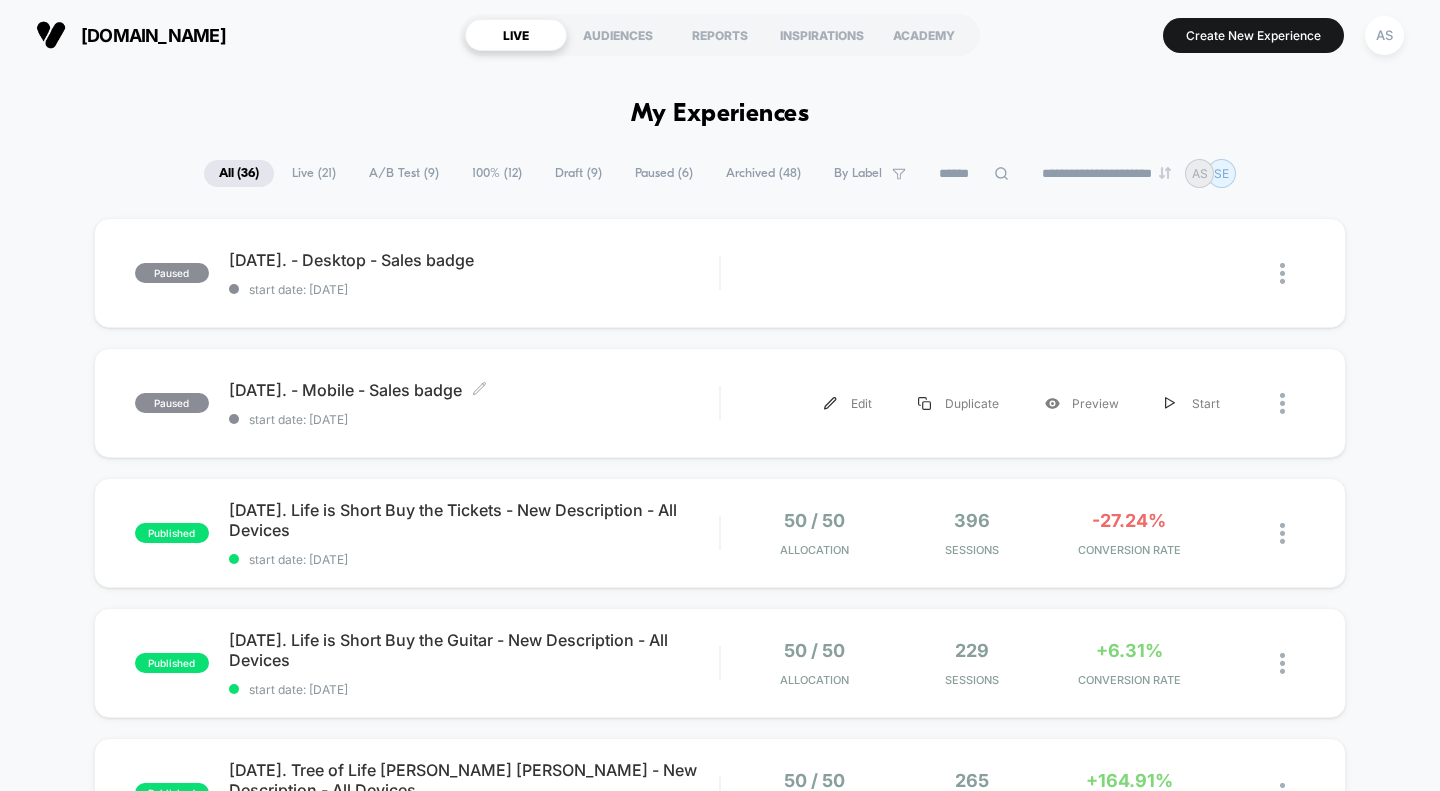 click on "[DATE]. - Mobile - Sales badge Click to edit experience details" at bounding box center [474, 390] 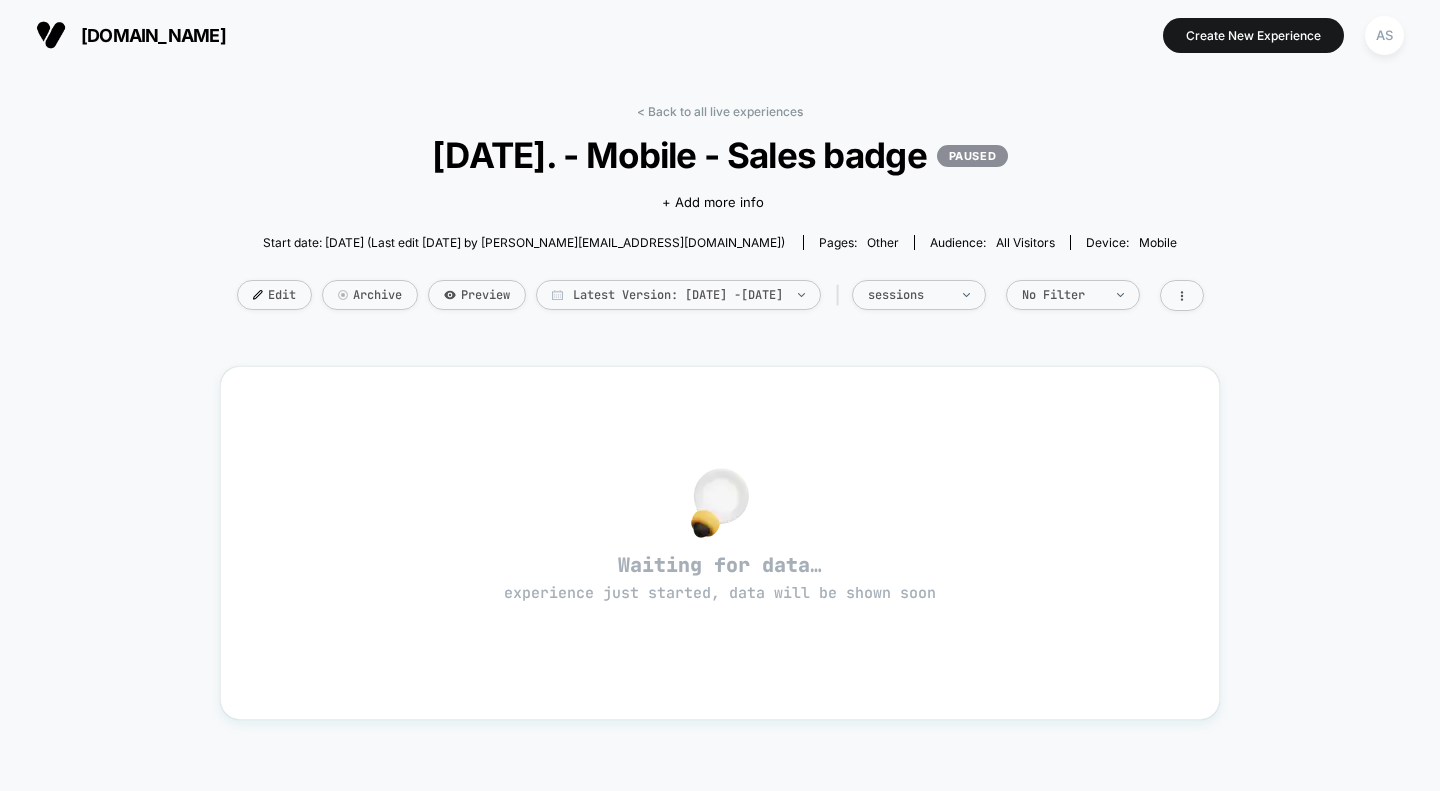 click on "Edit" at bounding box center [274, 295] 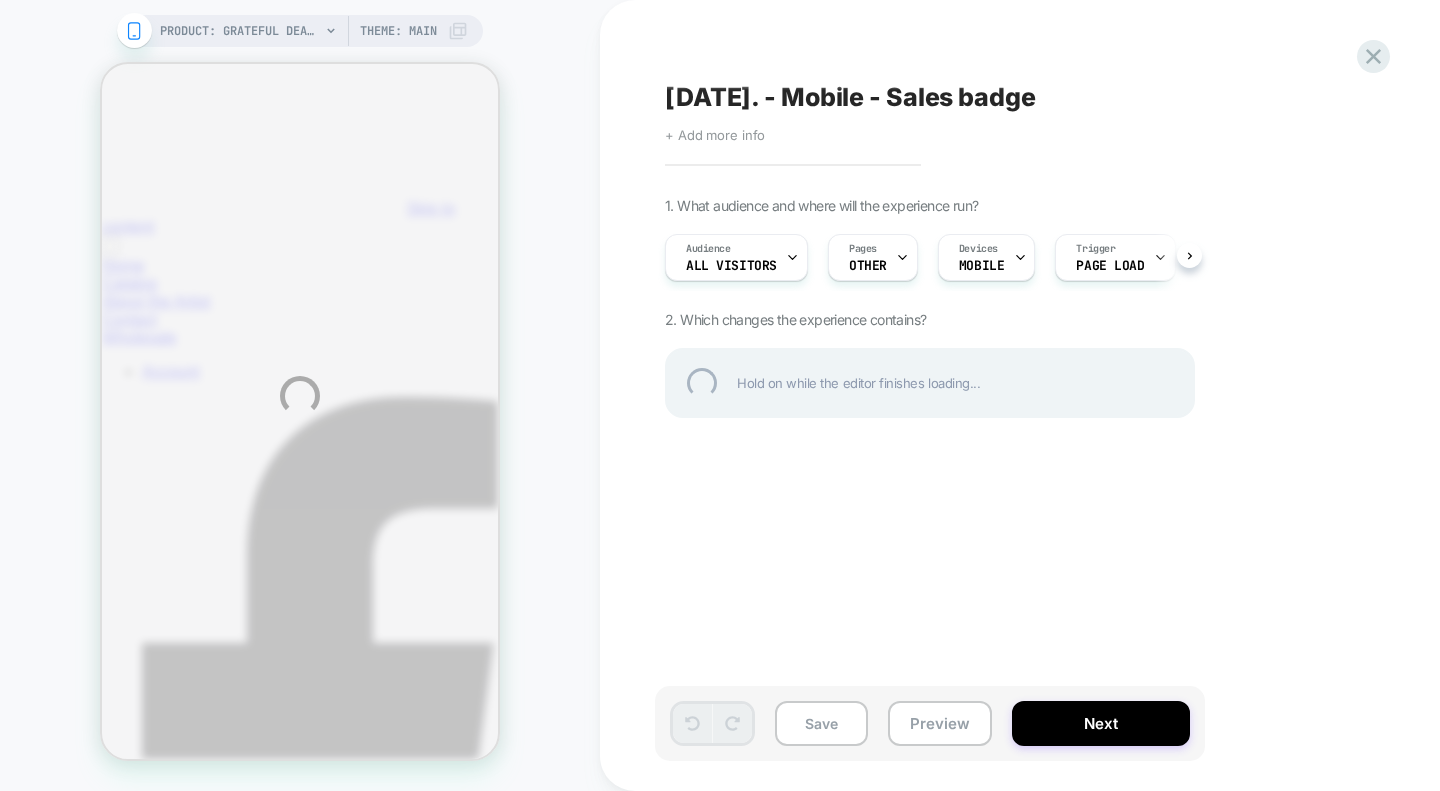 scroll, scrollTop: 0, scrollLeft: 0, axis: both 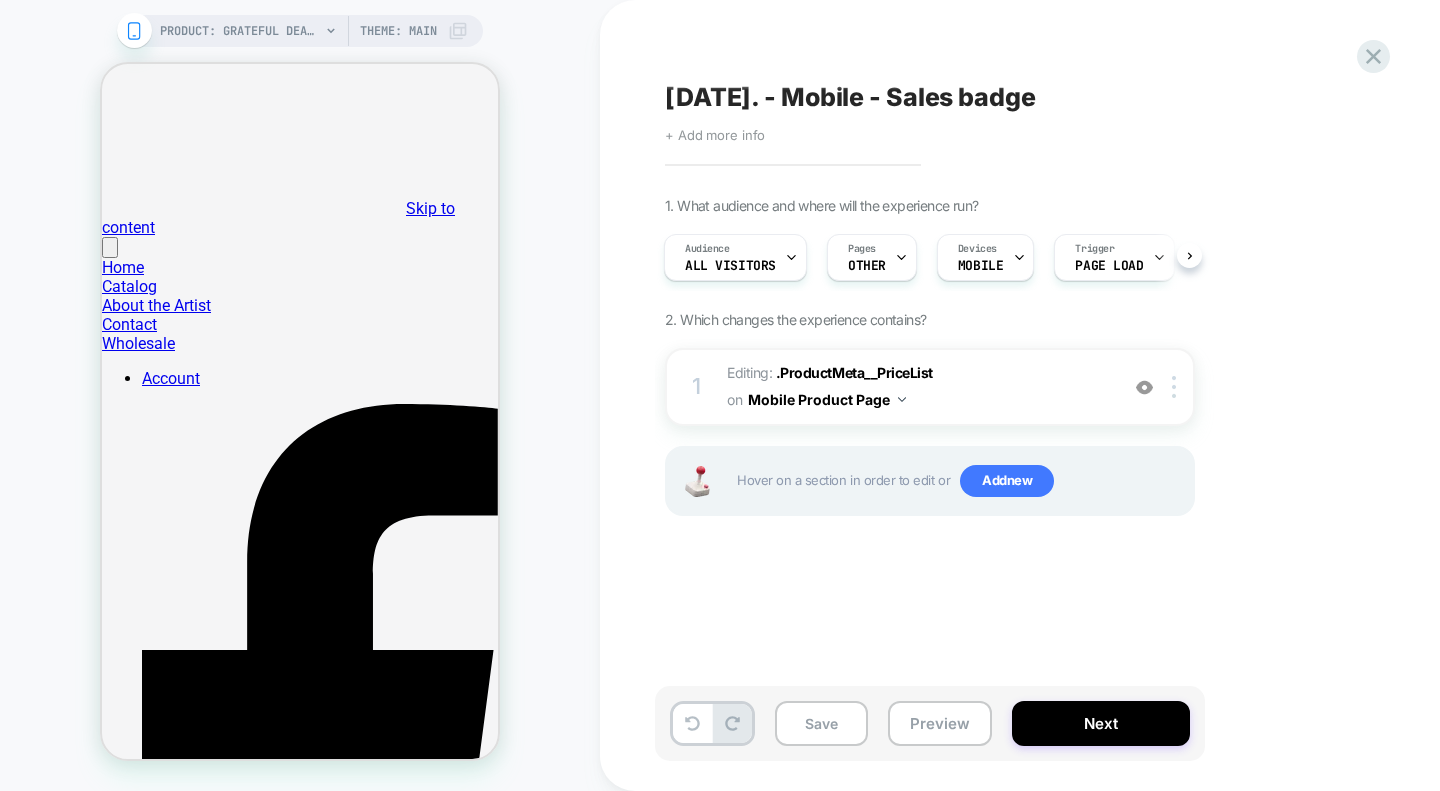 click on "Next" at bounding box center [1101, 723] 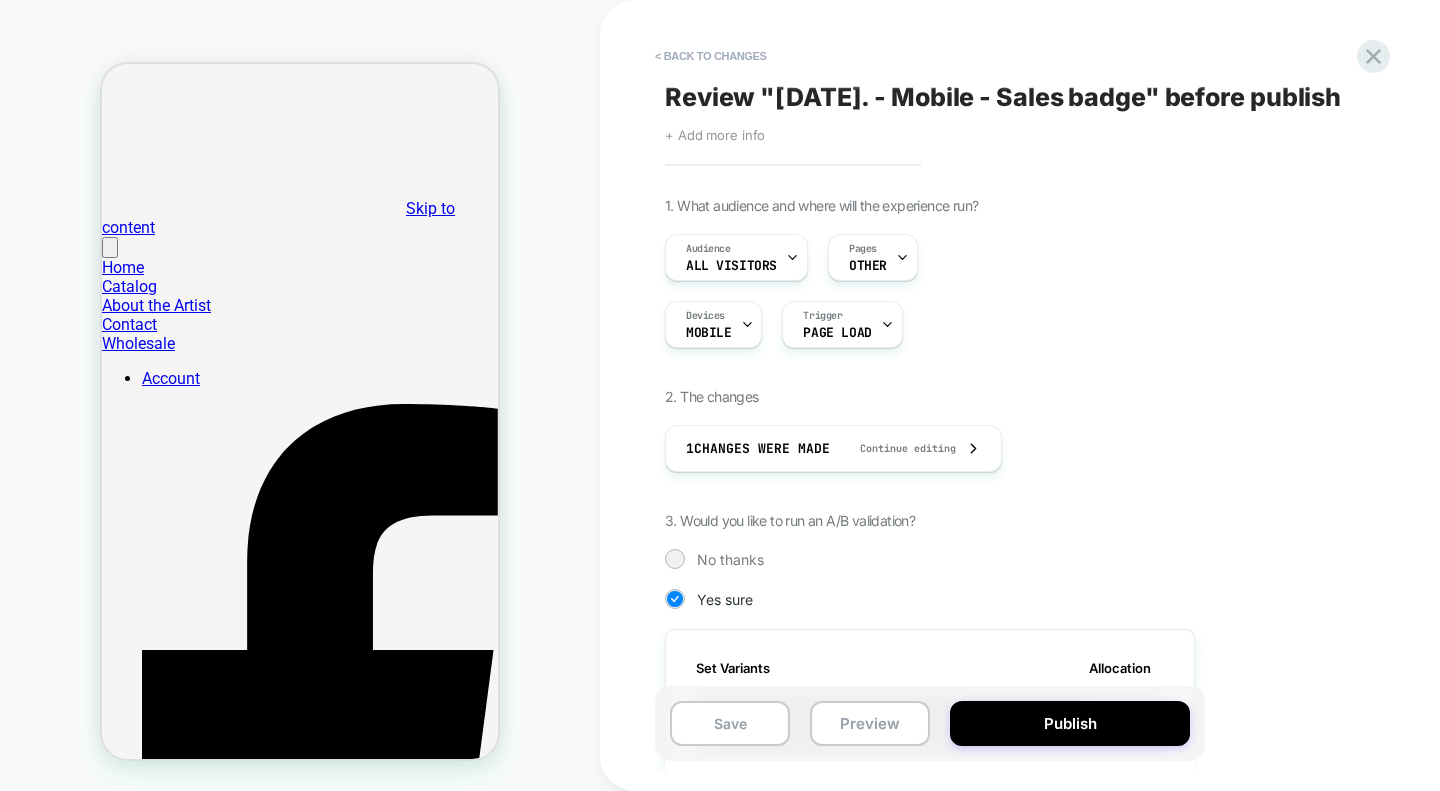 click on "Publish" at bounding box center (1070, 723) 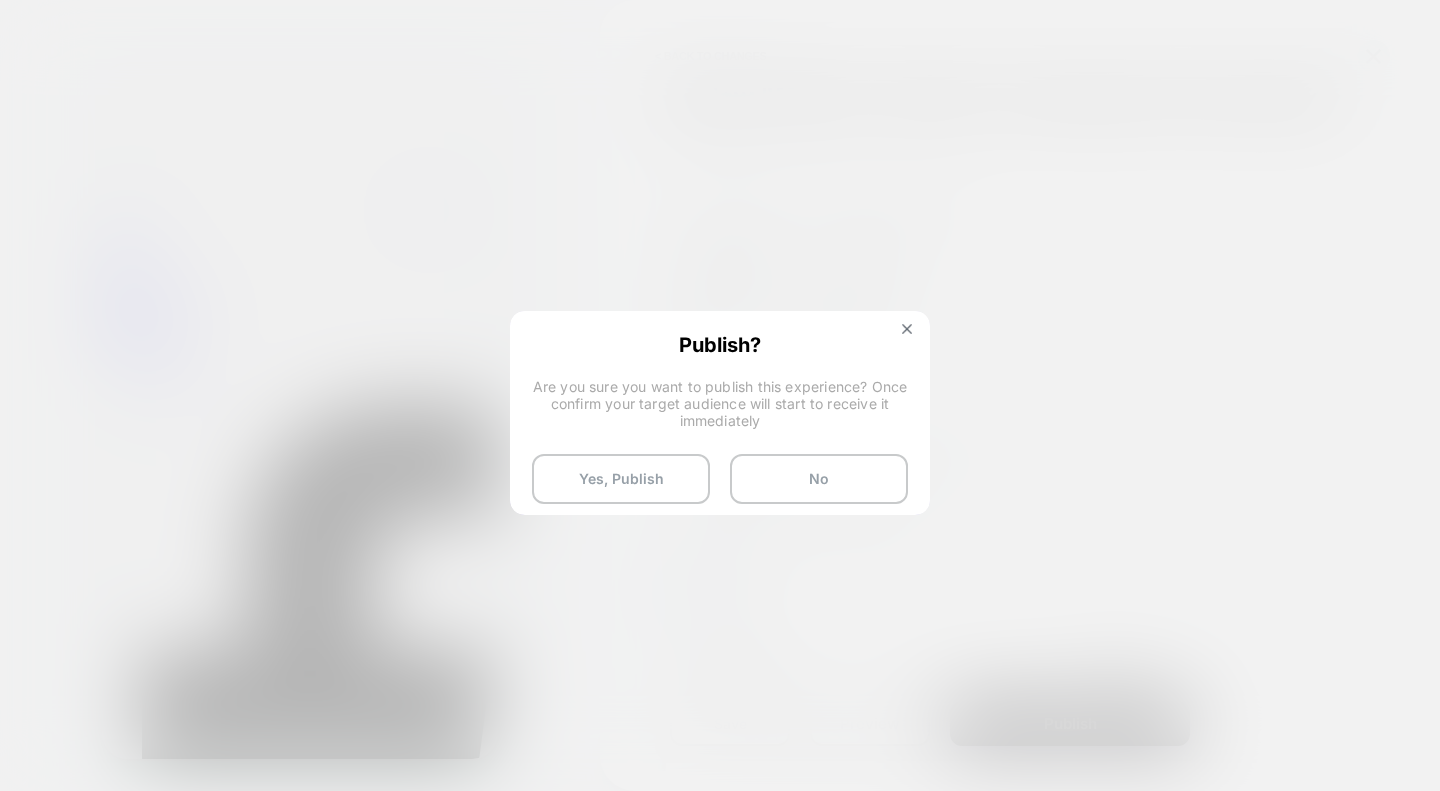 click on "Yes, Publish" at bounding box center [621, 479] 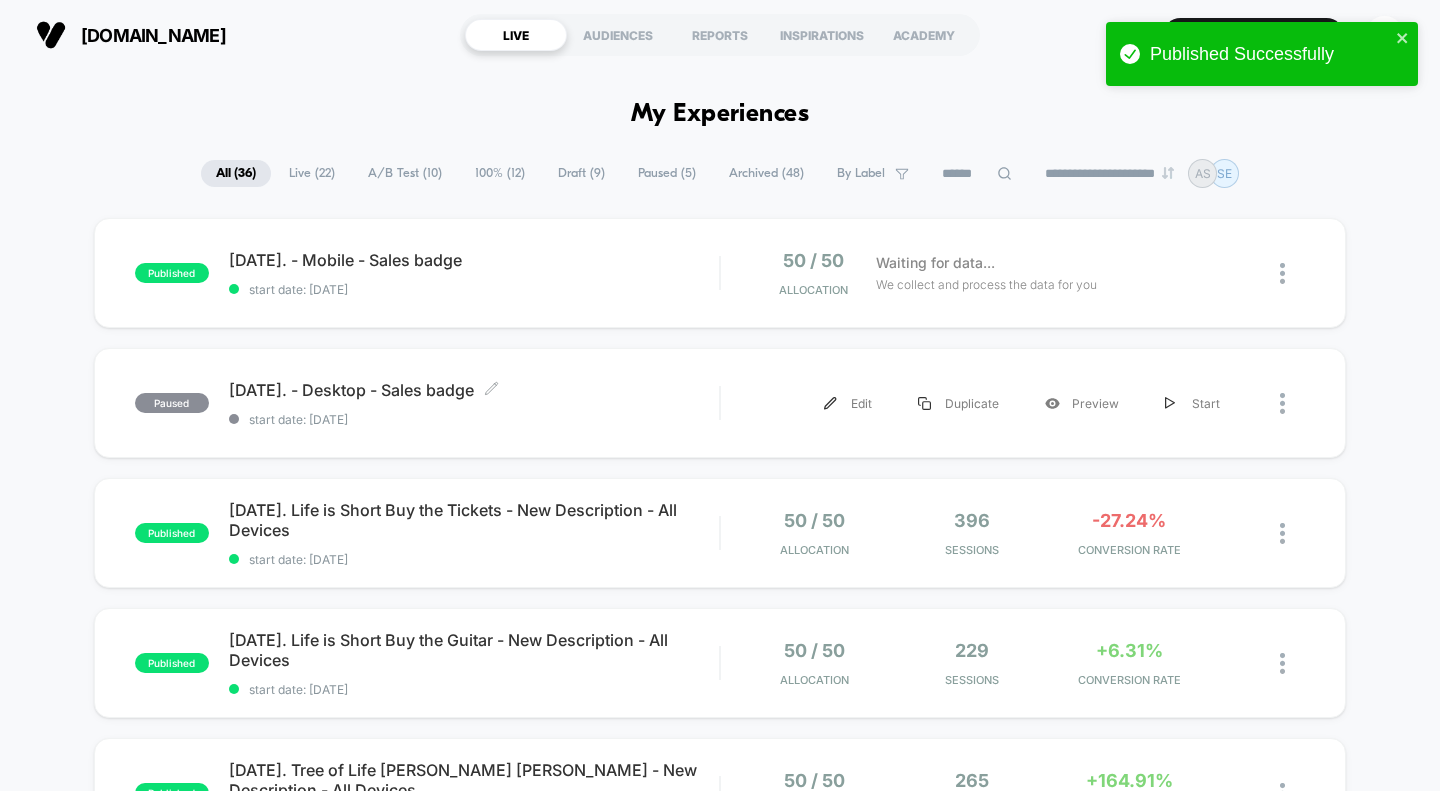 click on "07.07.2025. - Desktop - Sales badge Click to edit experience details" at bounding box center [474, 390] 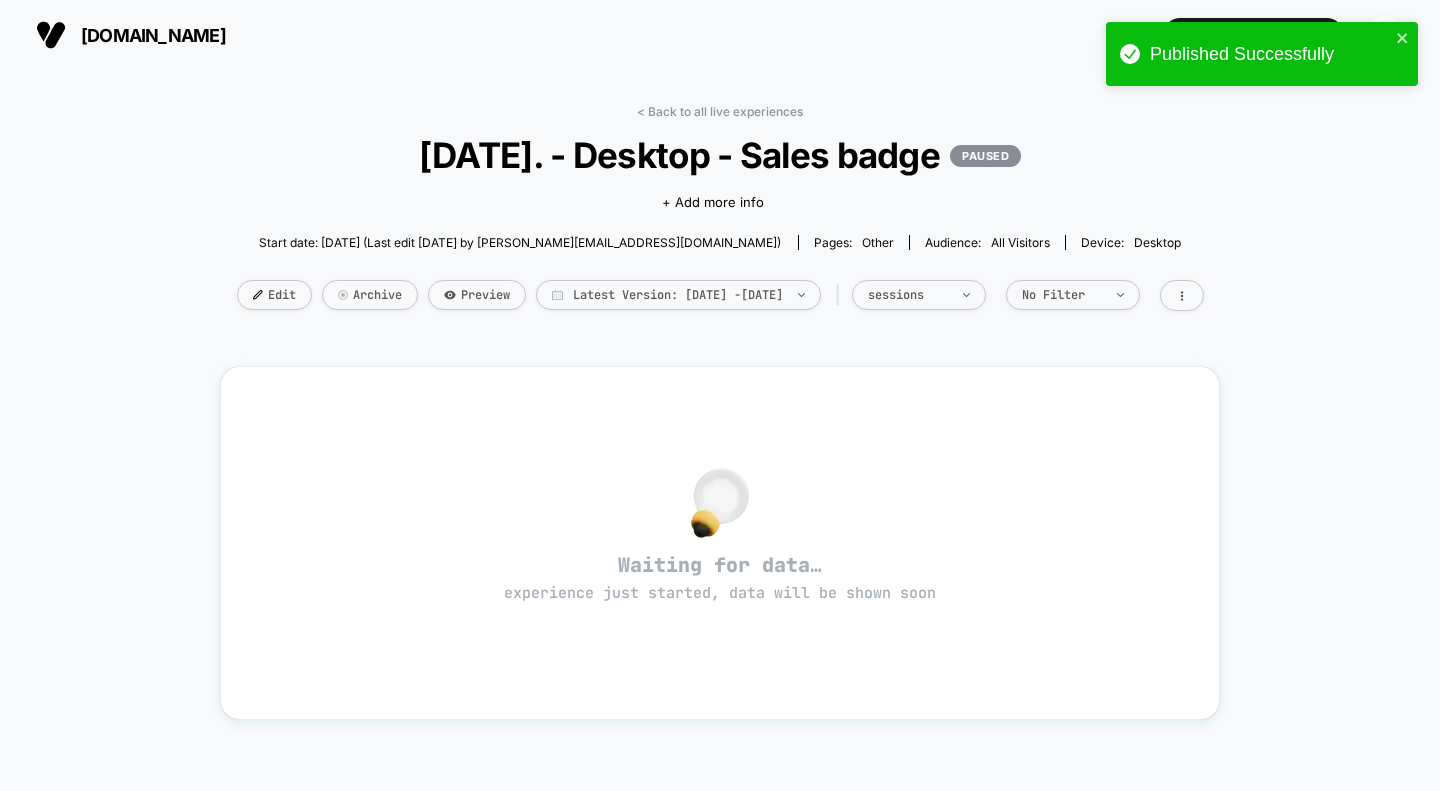 click on "Edit" at bounding box center (274, 295) 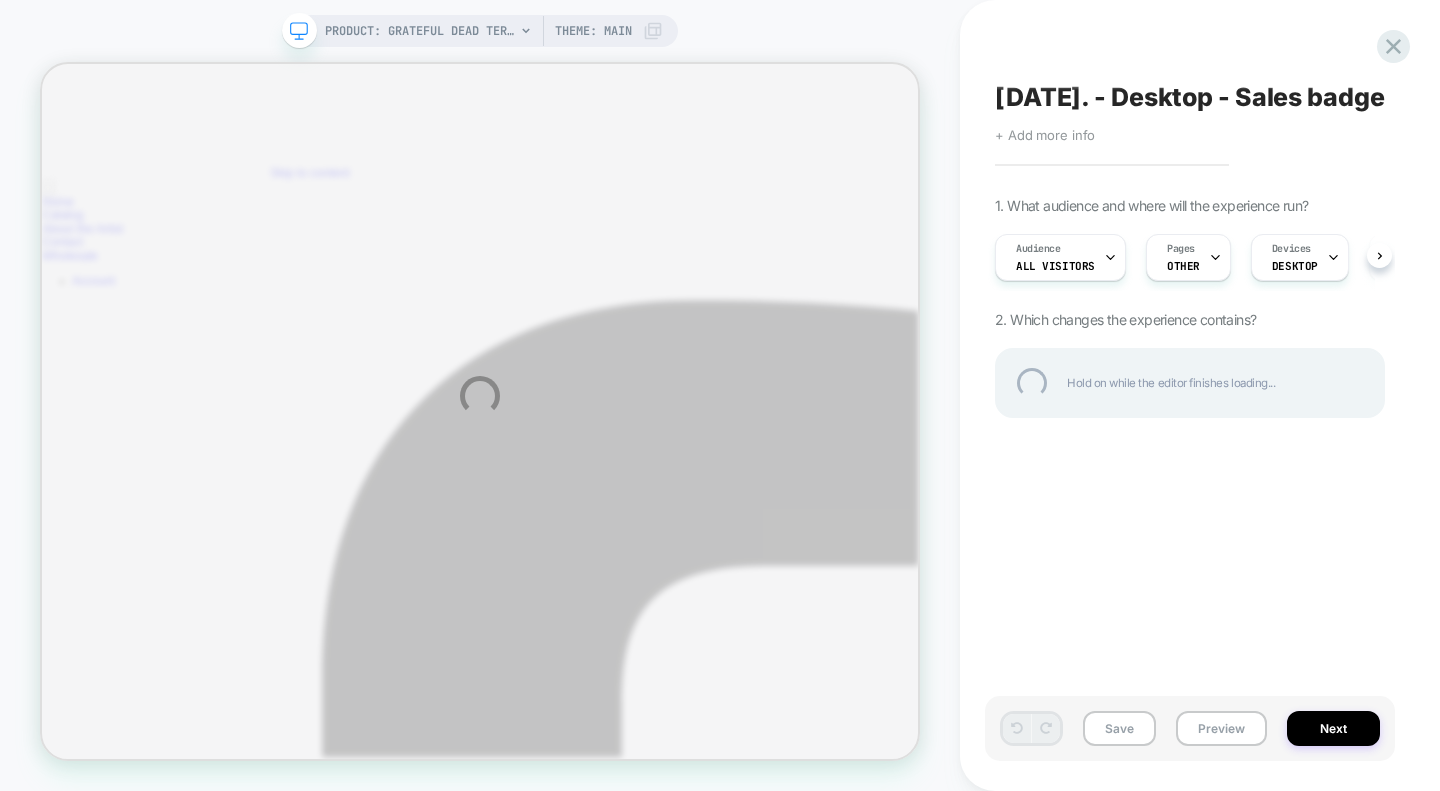 scroll, scrollTop: 0, scrollLeft: 0, axis: both 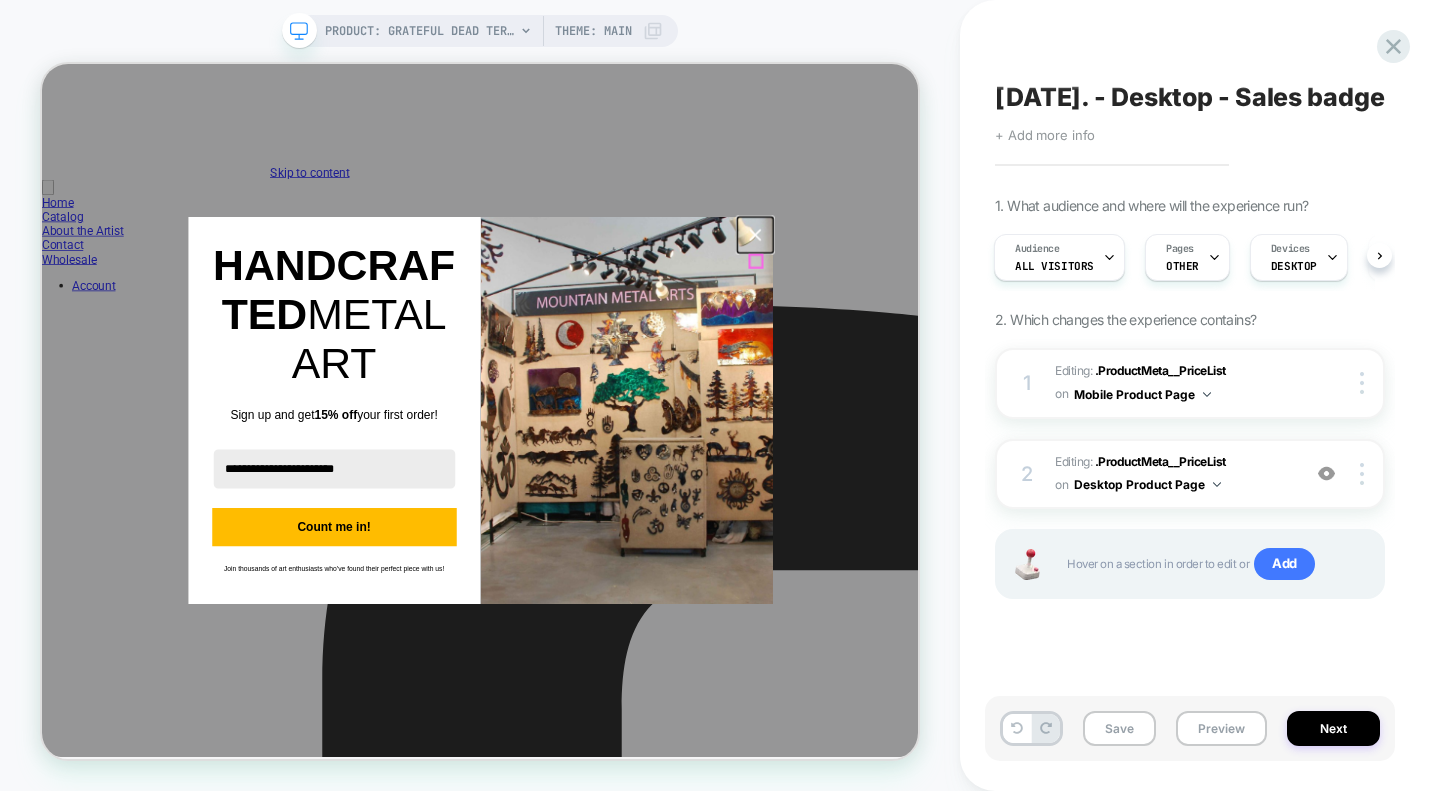 click 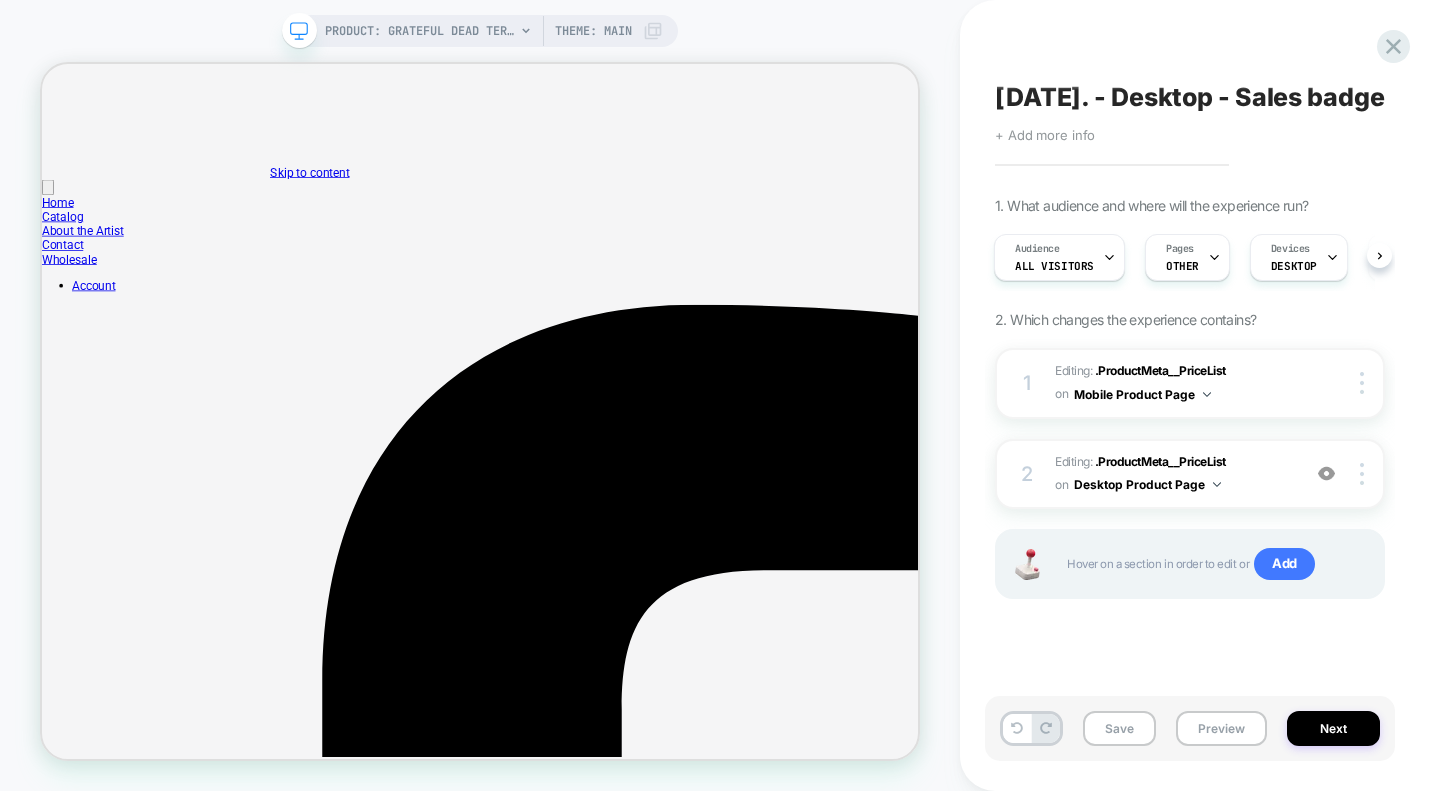 click on "Next" at bounding box center [1333, 728] 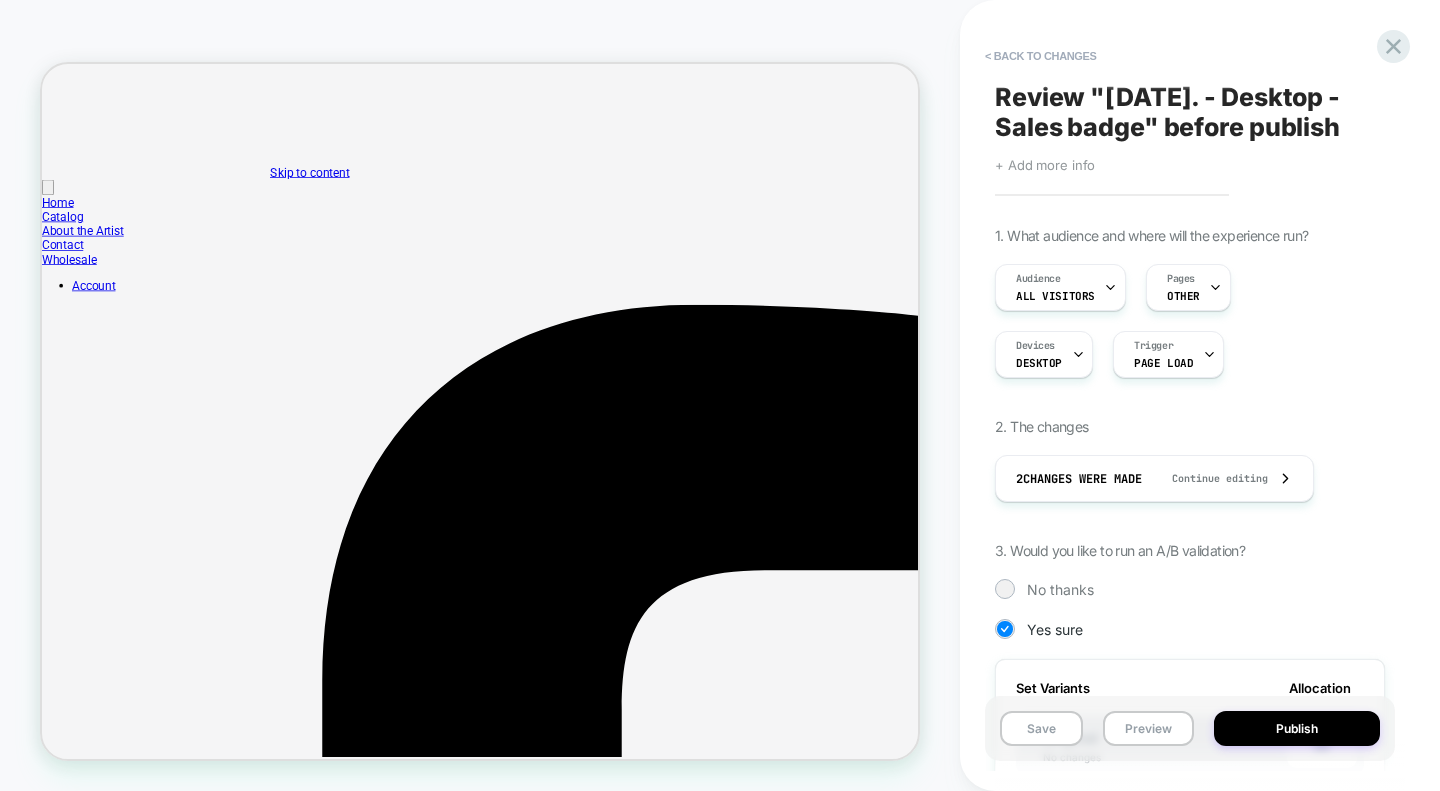 click on "Publish" at bounding box center [1297, 728] 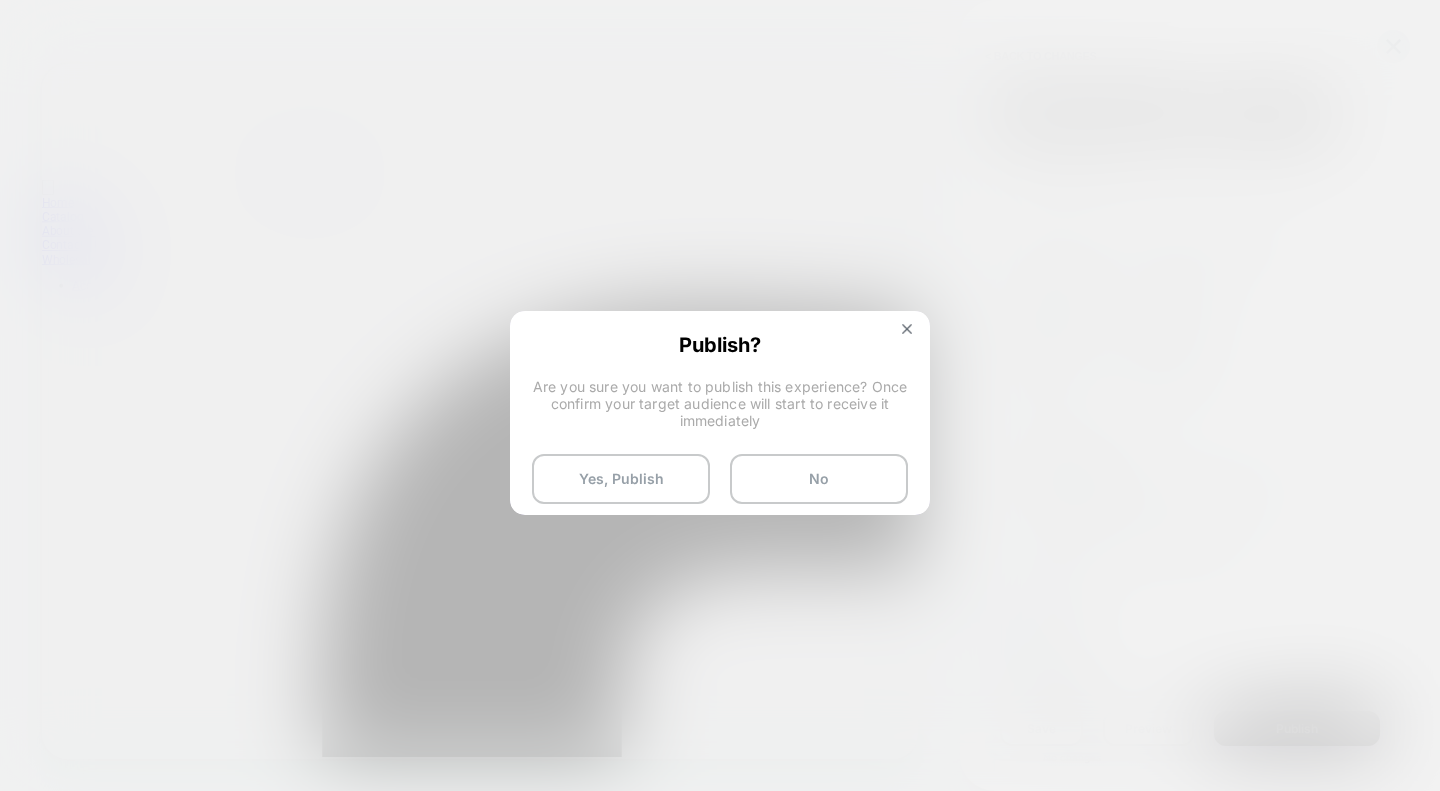 click on "Yes, Publish" at bounding box center [621, 479] 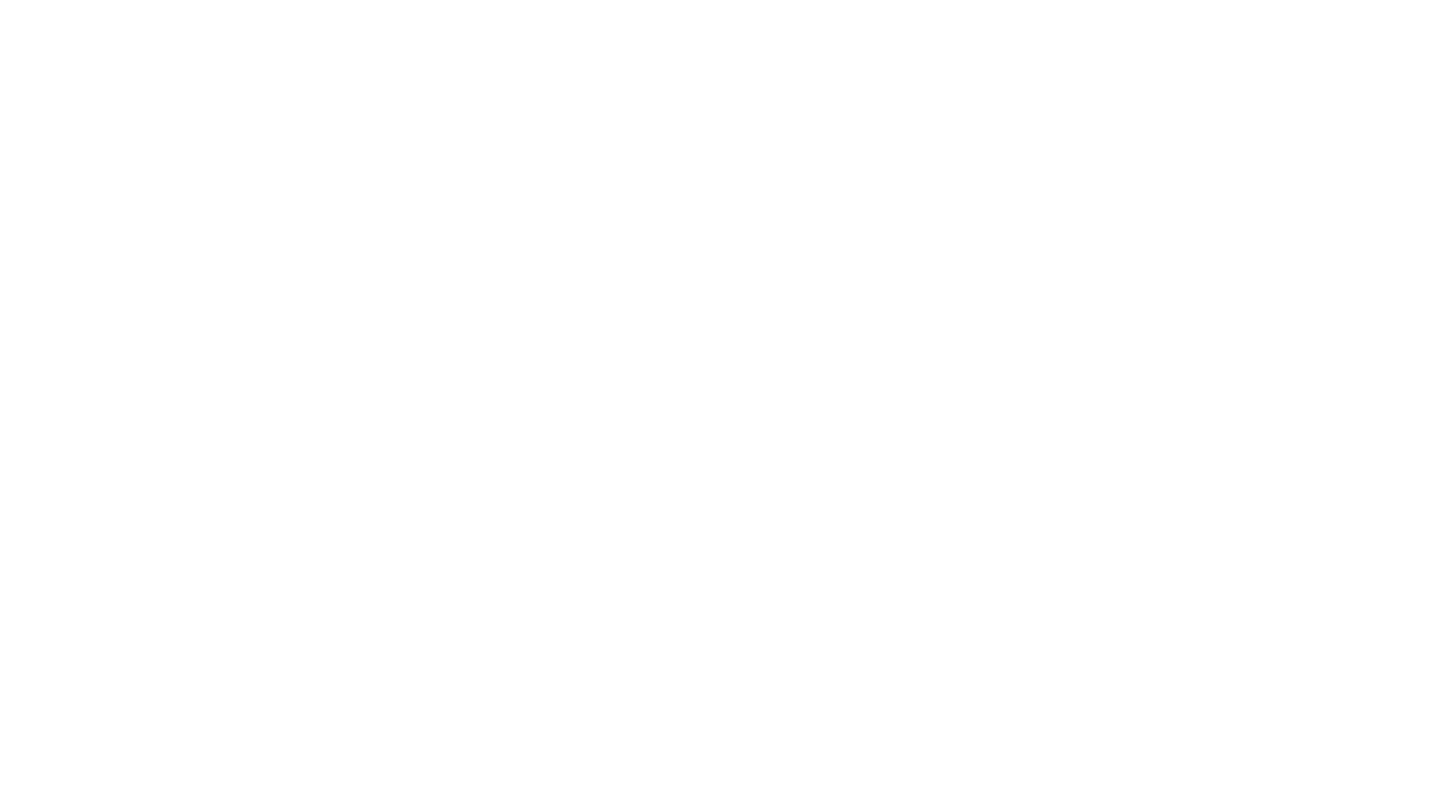 scroll, scrollTop: 0, scrollLeft: 0, axis: both 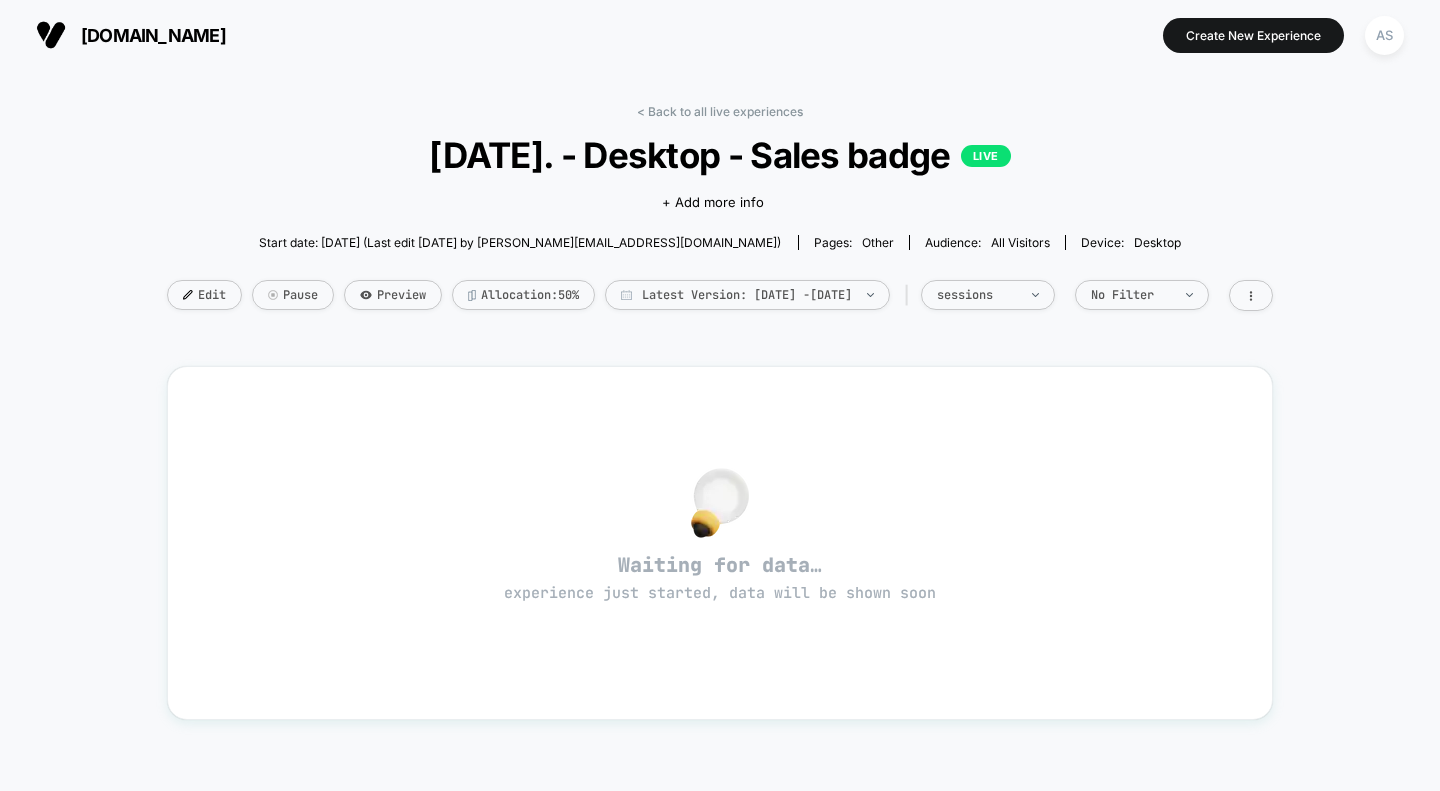 click on "Edit" at bounding box center [204, 295] 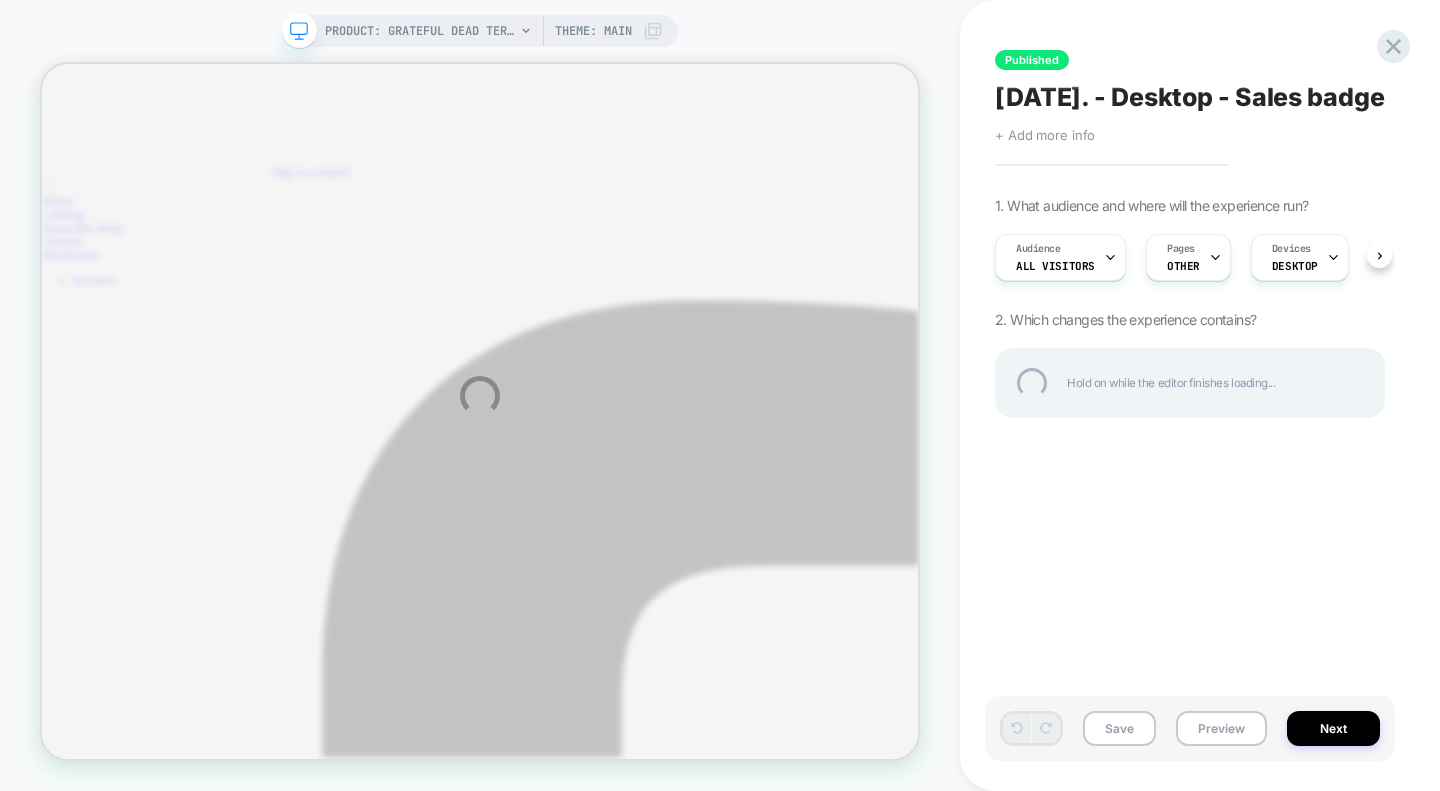 scroll, scrollTop: 0, scrollLeft: 0, axis: both 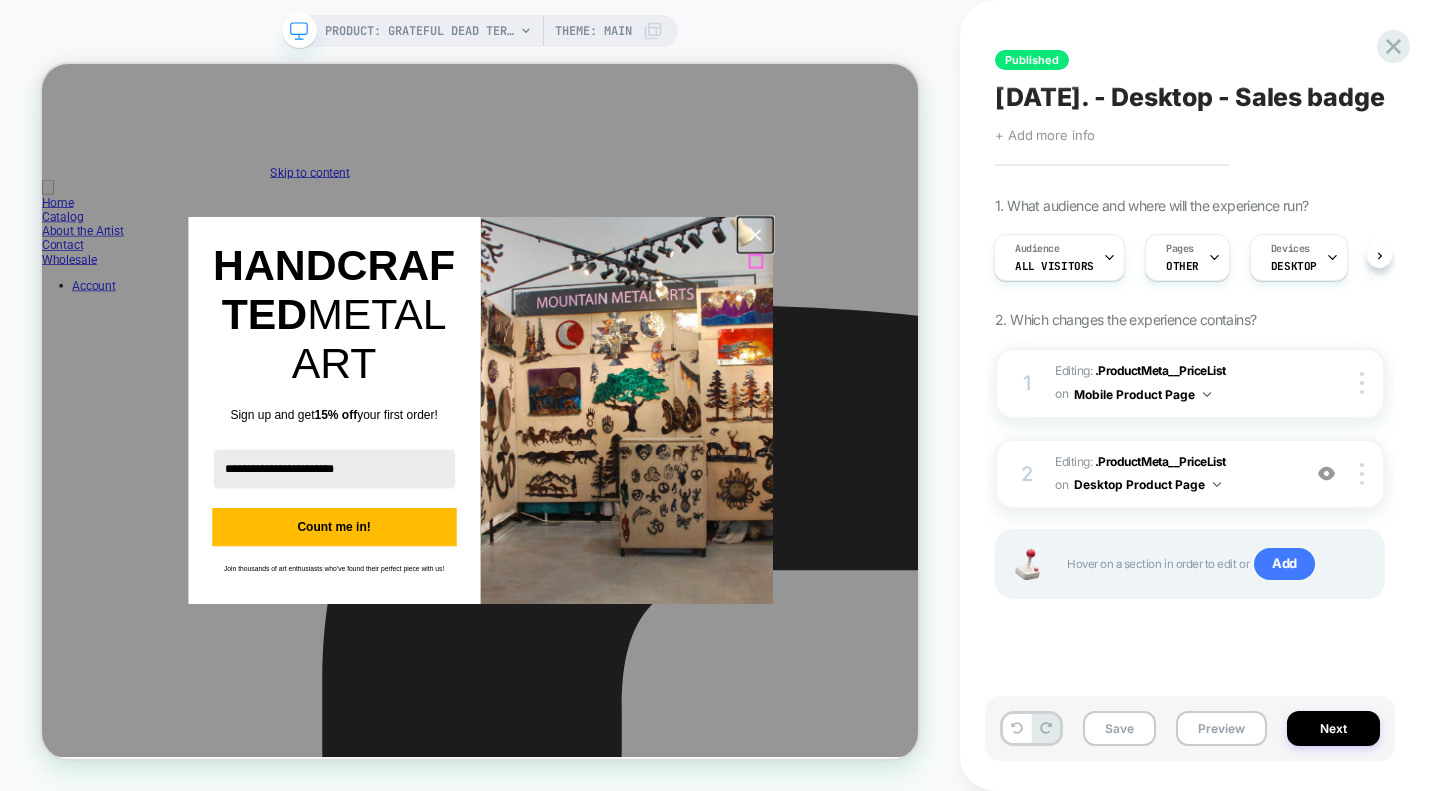 click 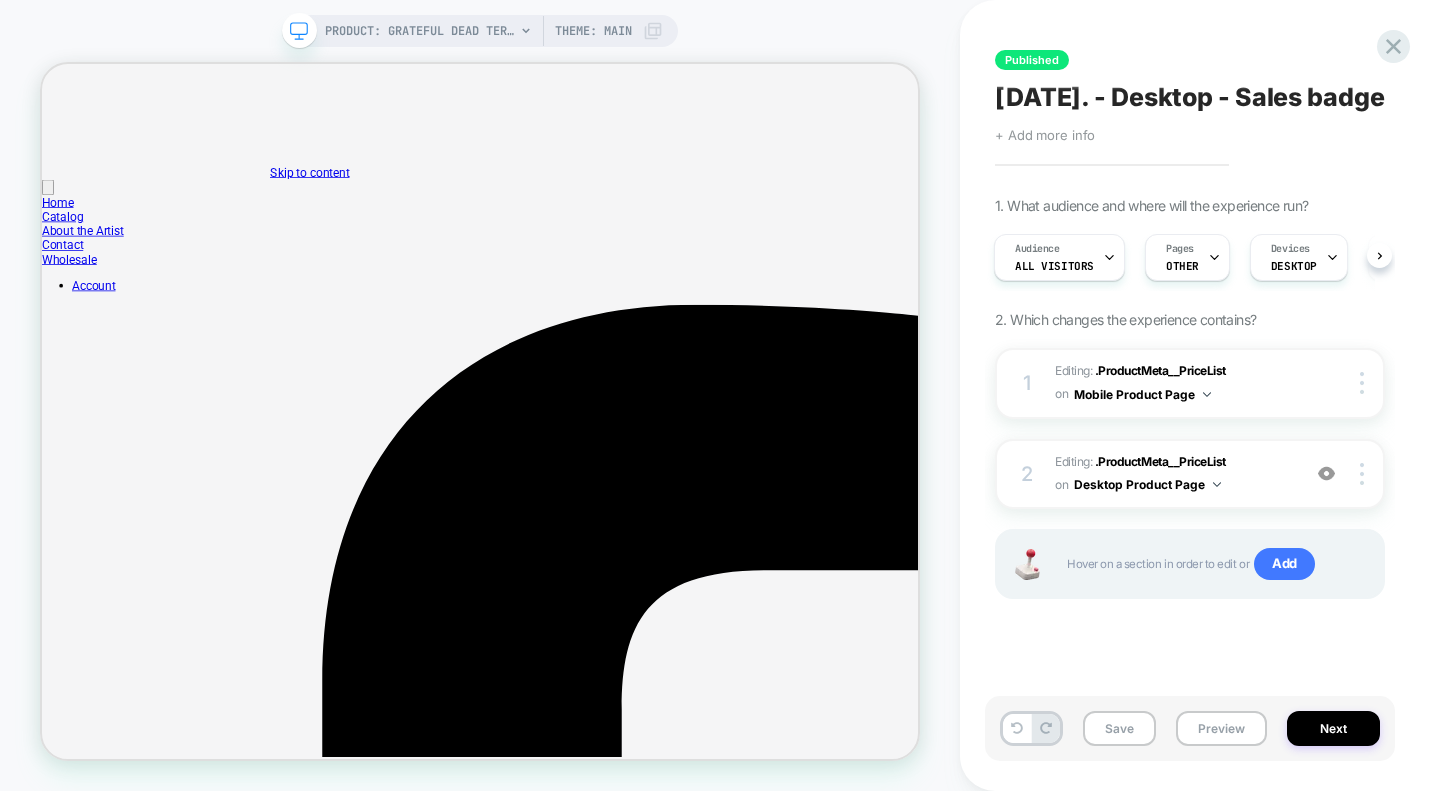 click 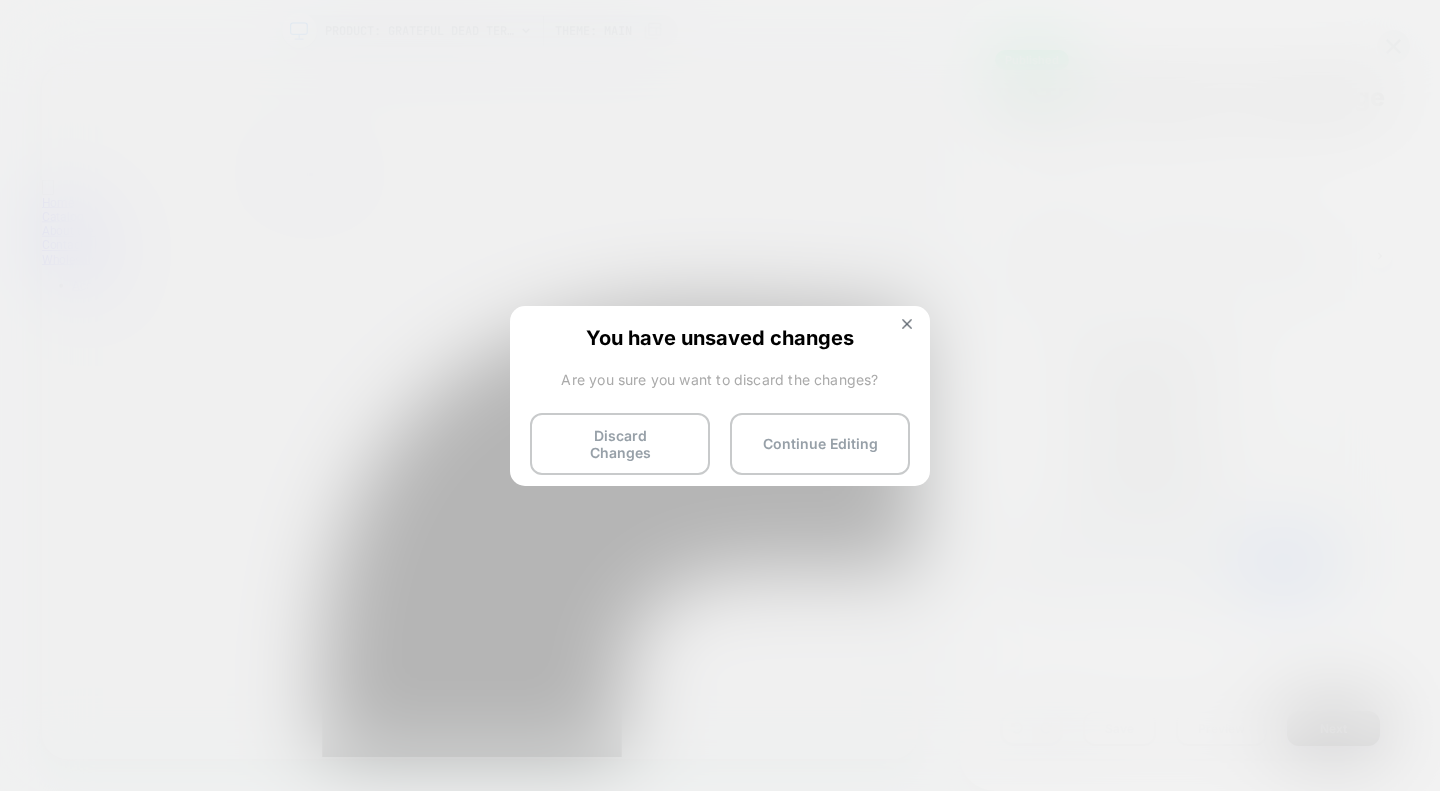 click on "Discard Changes" at bounding box center [620, 444] 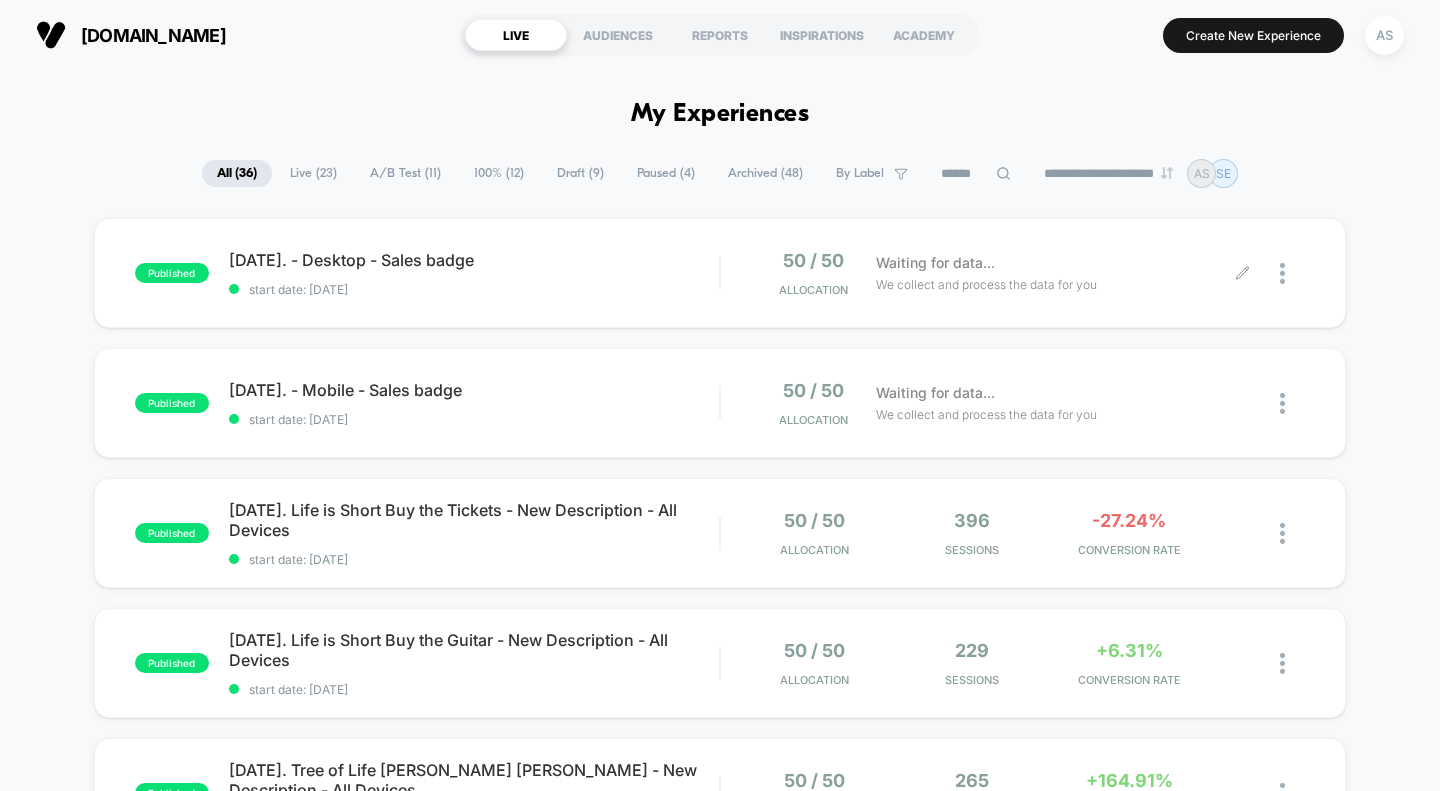 drag, startPoint x: 1275, startPoint y: 259, endPoint x: 1282, endPoint y: 268, distance: 11.401754 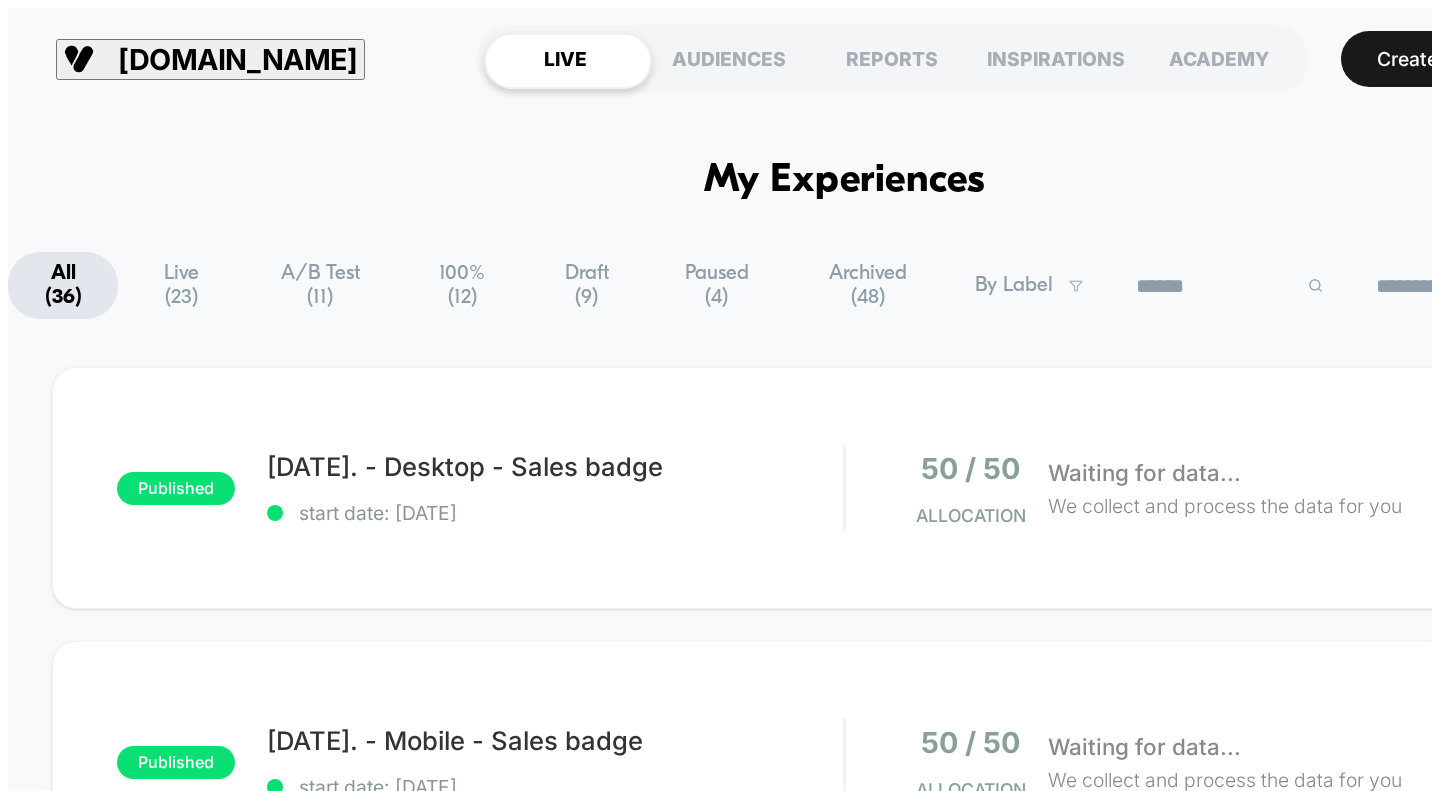 click on "**********" at bounding box center (720, 3360) 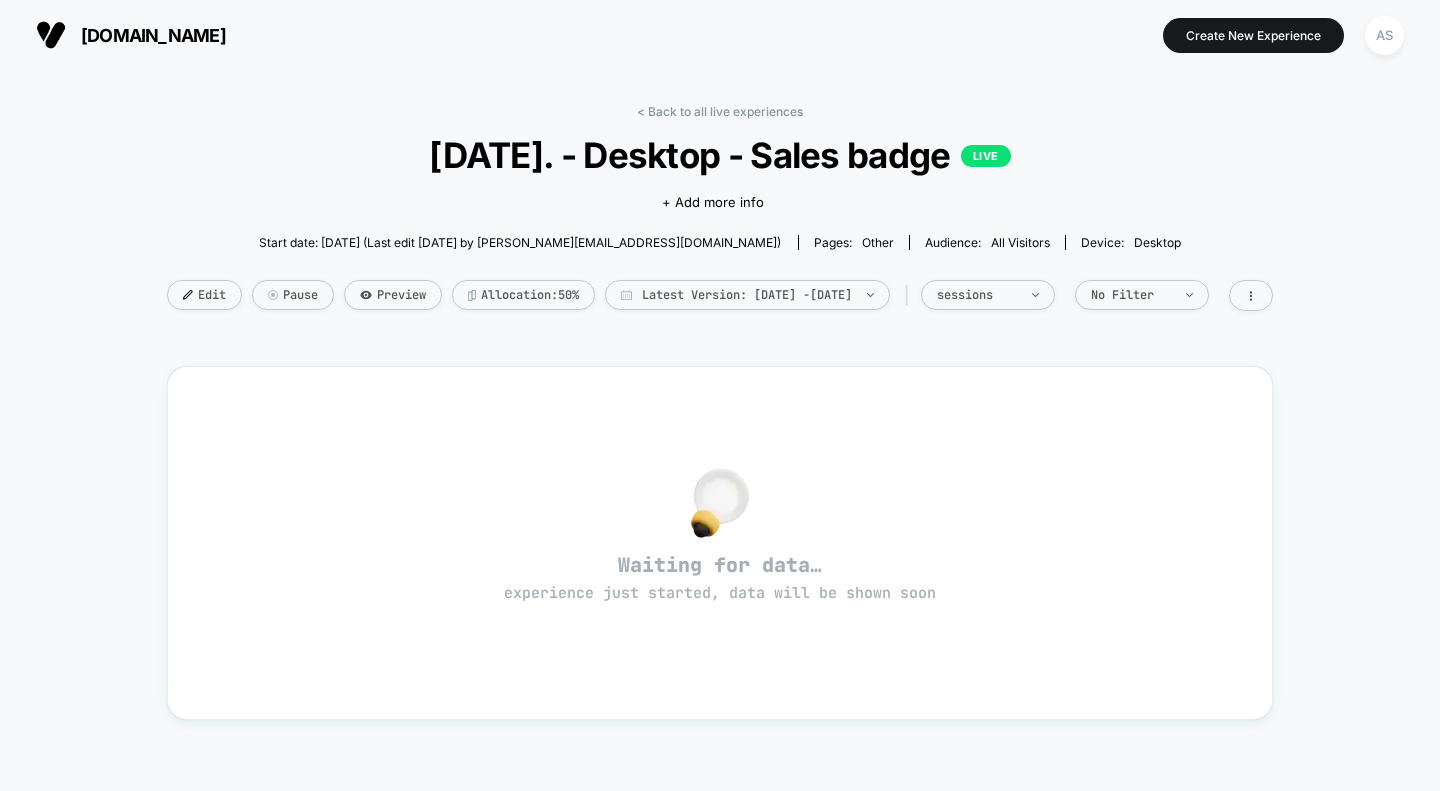 click on "Pause" at bounding box center [293, 295] 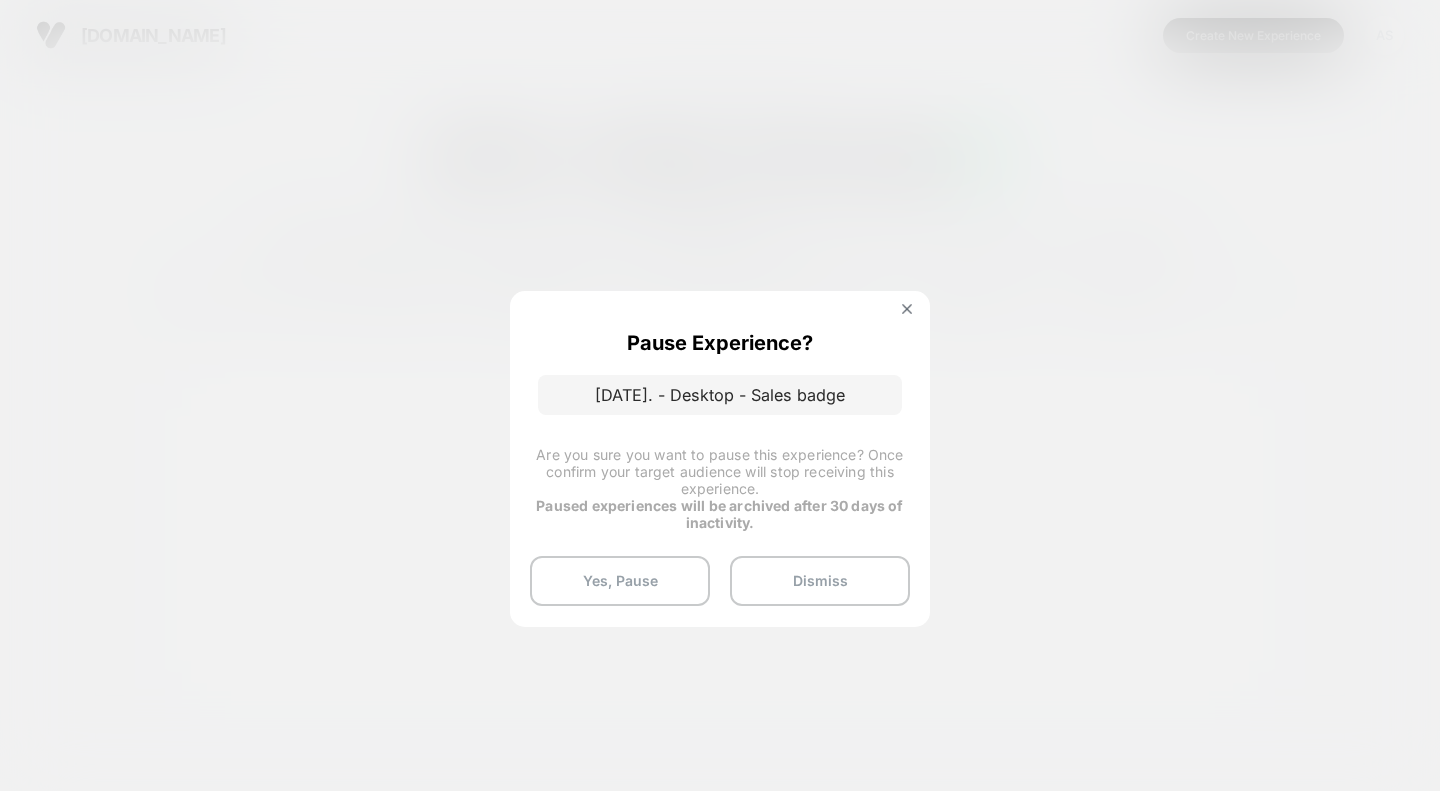 click on "Yes, Pause" at bounding box center (620, 581) 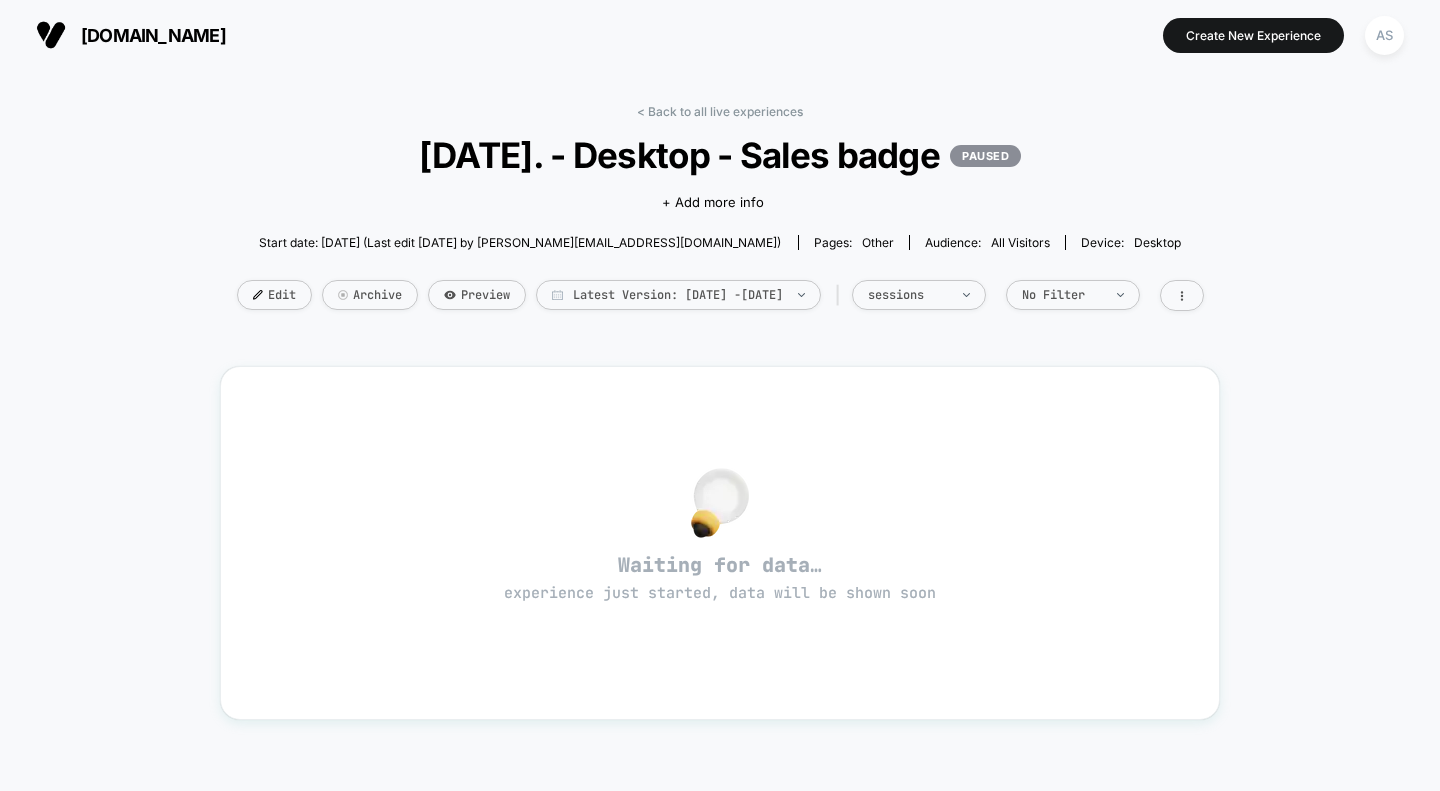 click on "< Back to all live experiences" at bounding box center [720, 111] 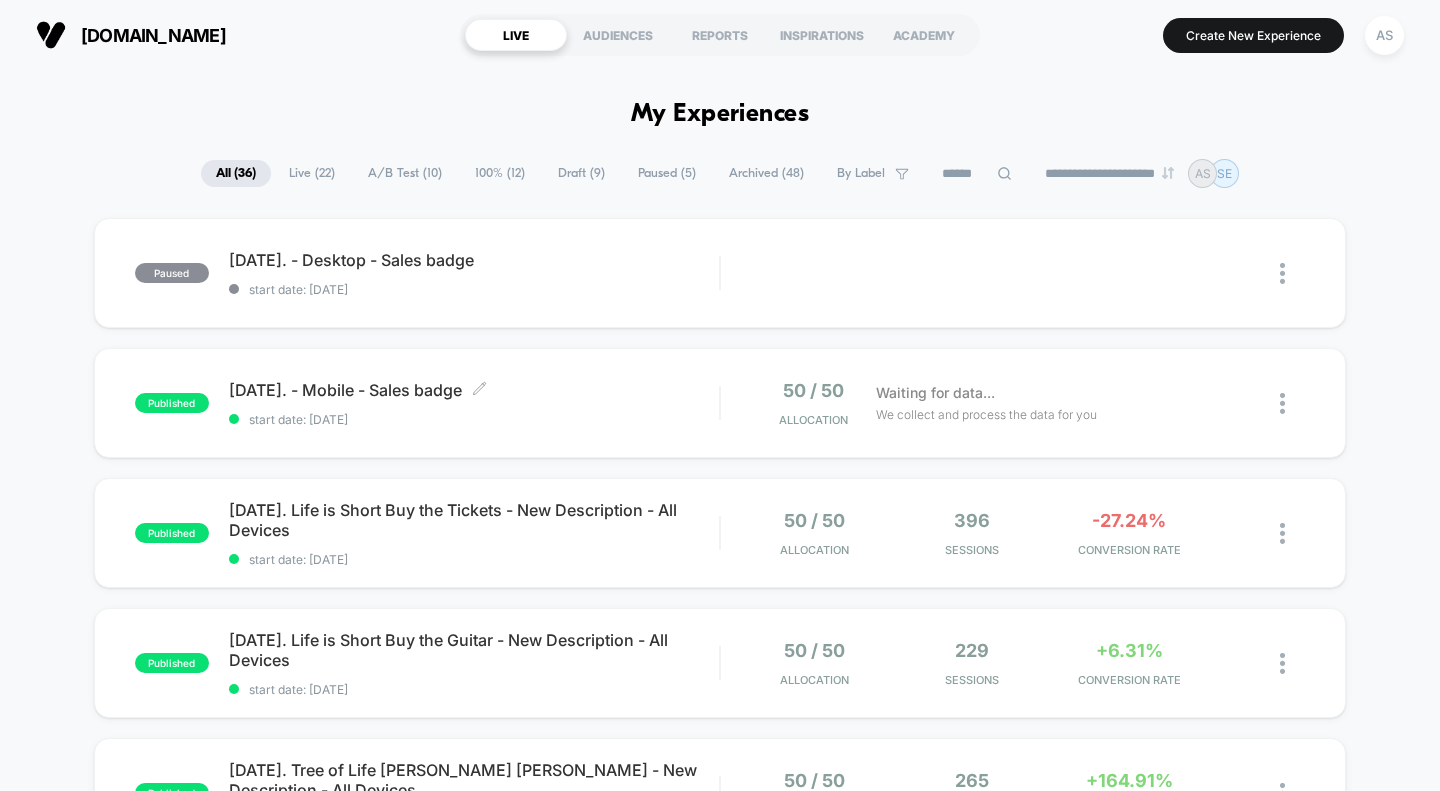 click on "[DATE]. - Mobile - Sales badge Click to edit experience details" at bounding box center [474, 390] 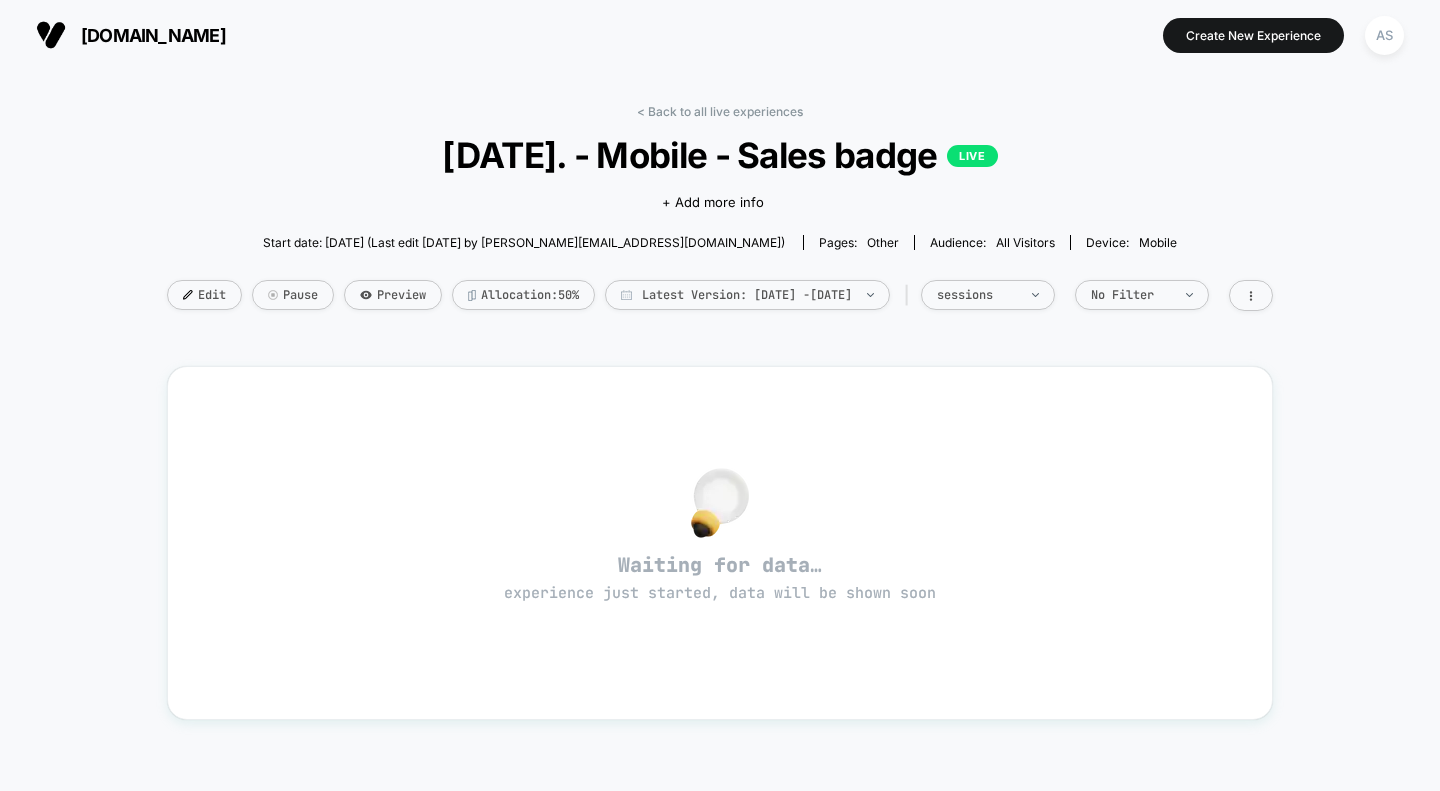 click on "Edit" at bounding box center [204, 295] 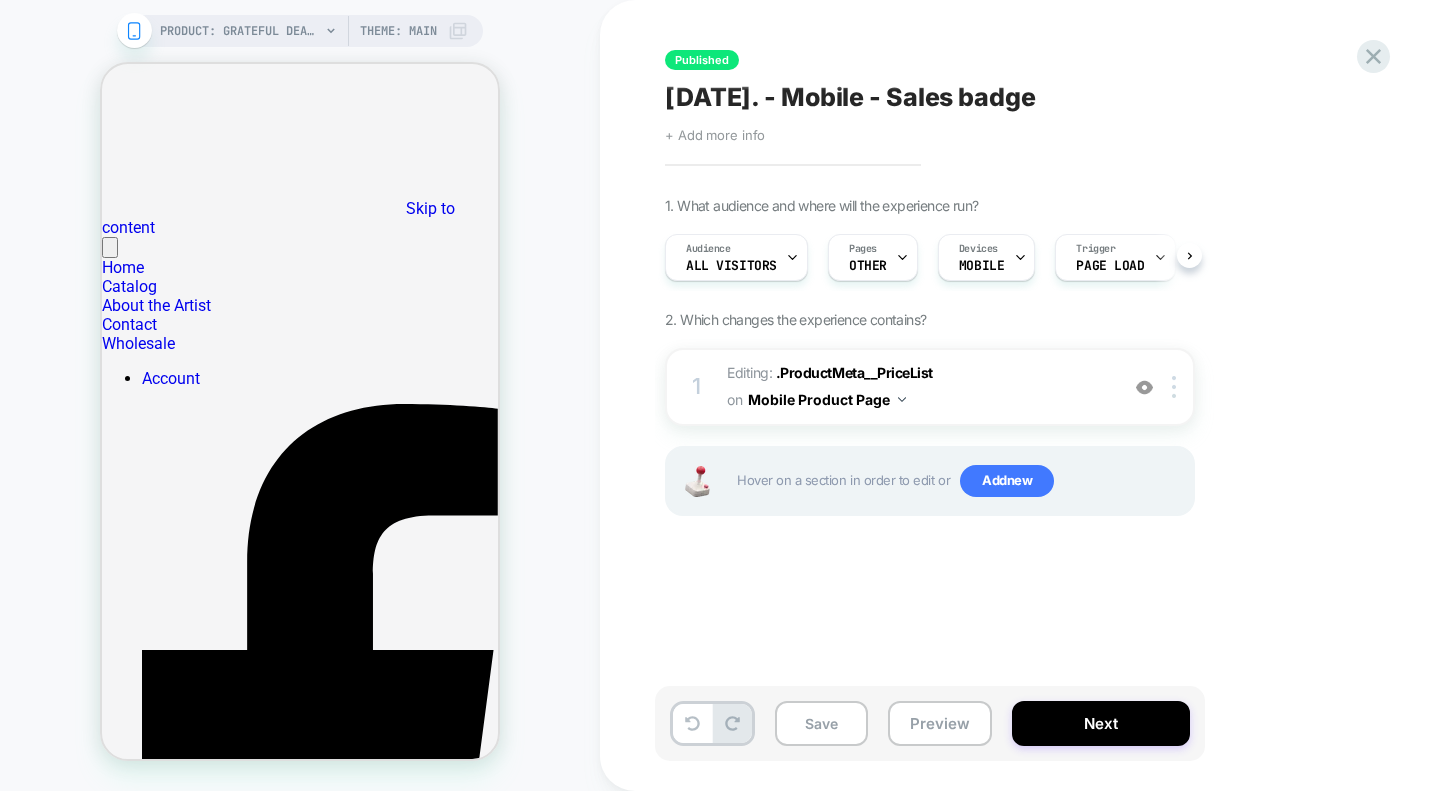 scroll, scrollTop: 63, scrollLeft: 0, axis: vertical 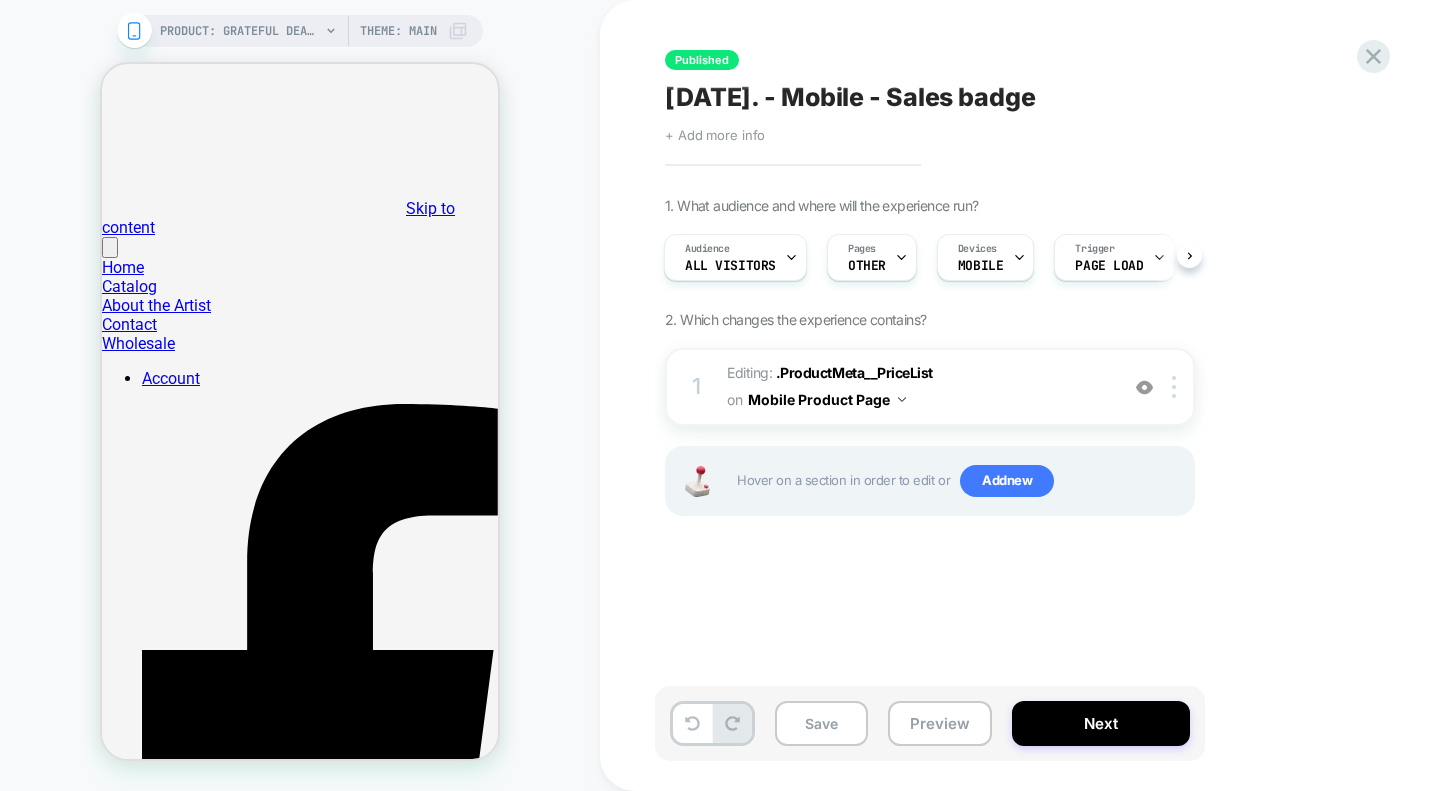 click 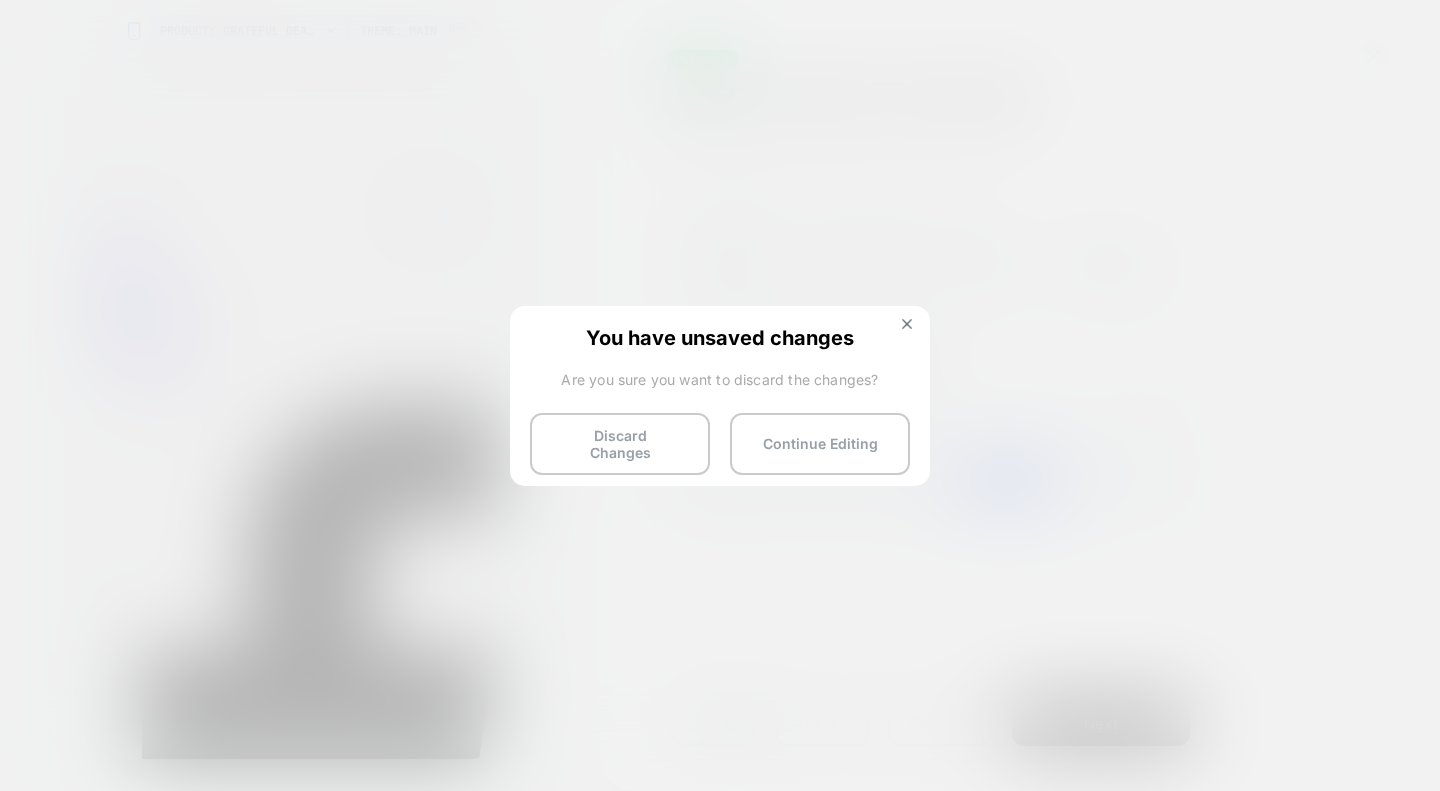 click on "Discard Changes" at bounding box center [620, 444] 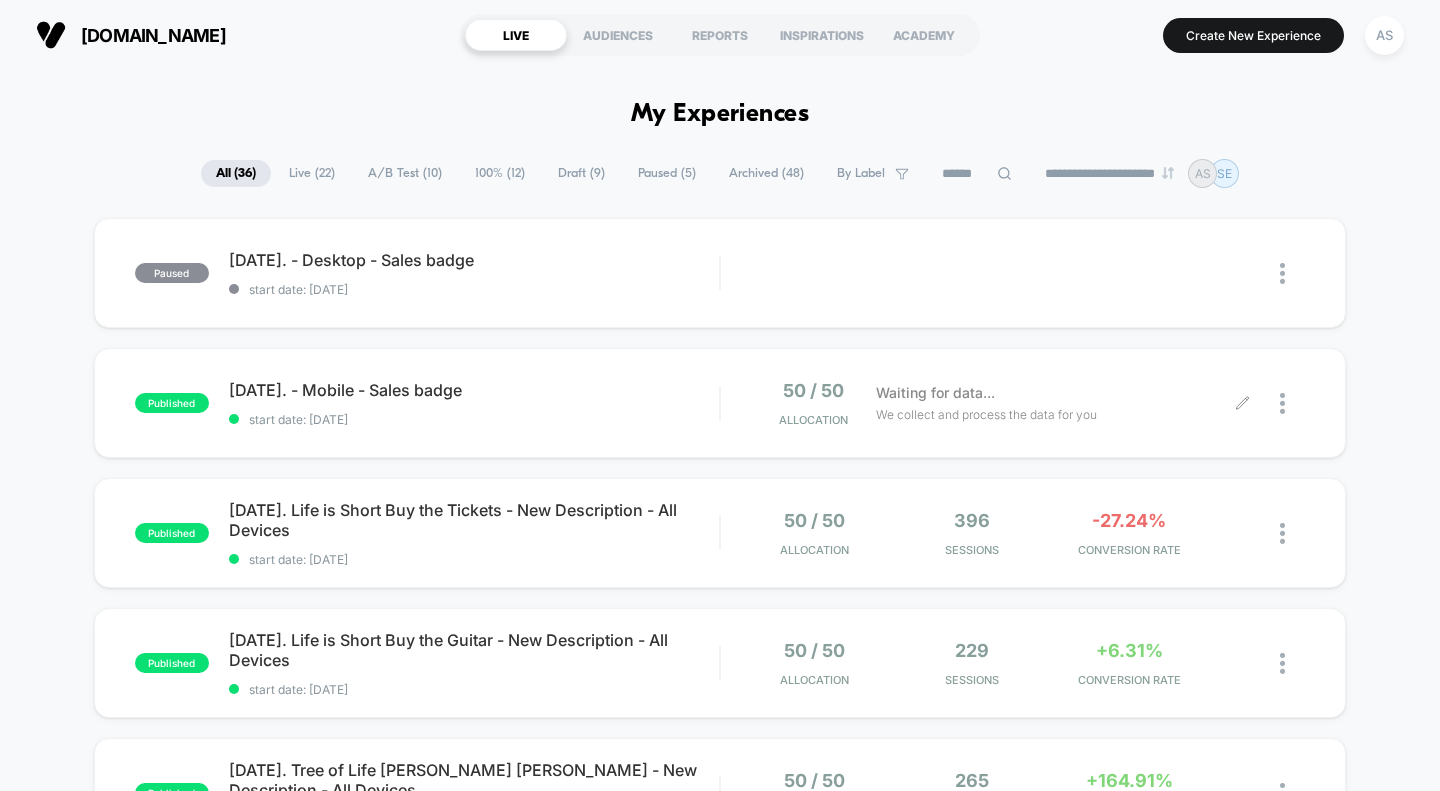 click at bounding box center (1292, 403) 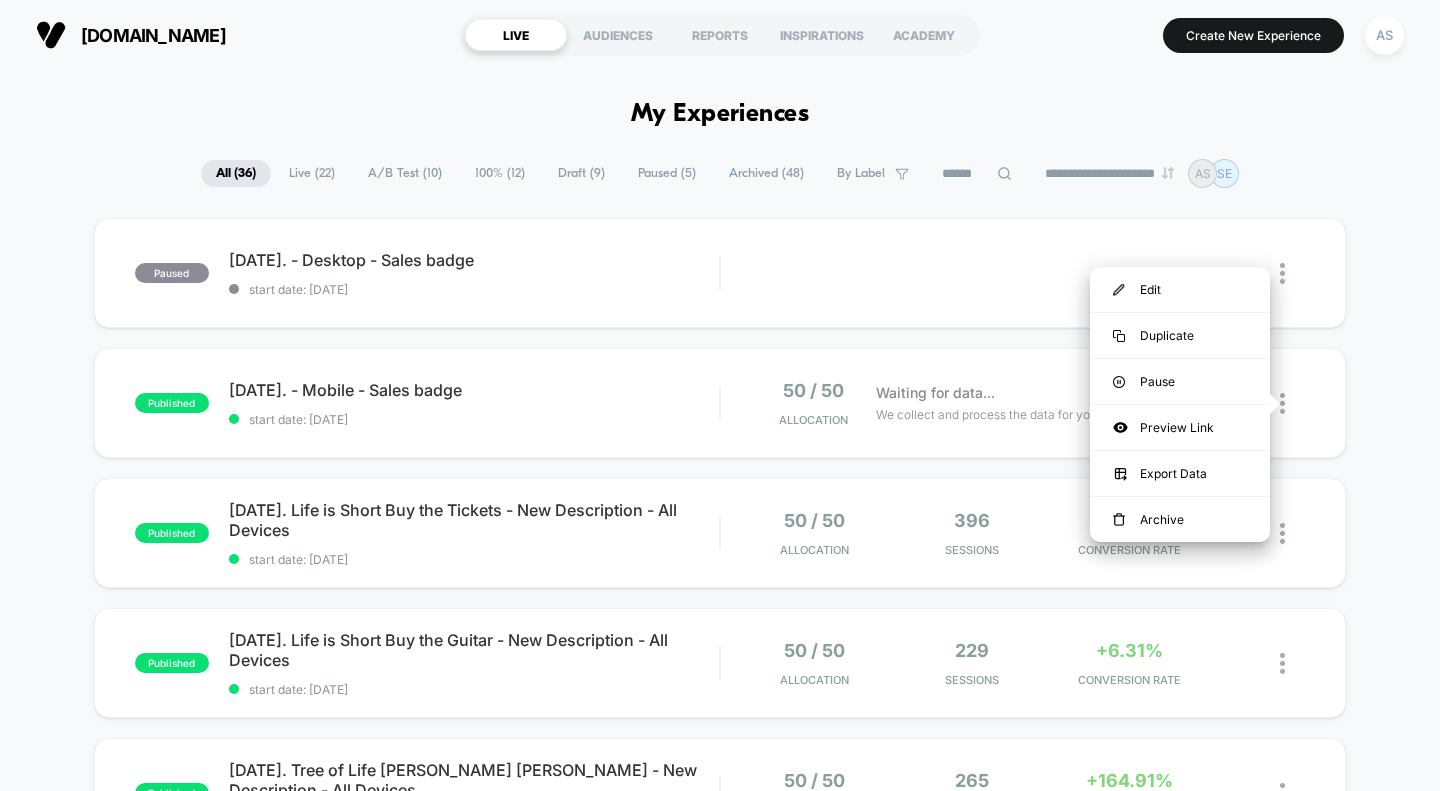 click on "Pause" at bounding box center (1180, 381) 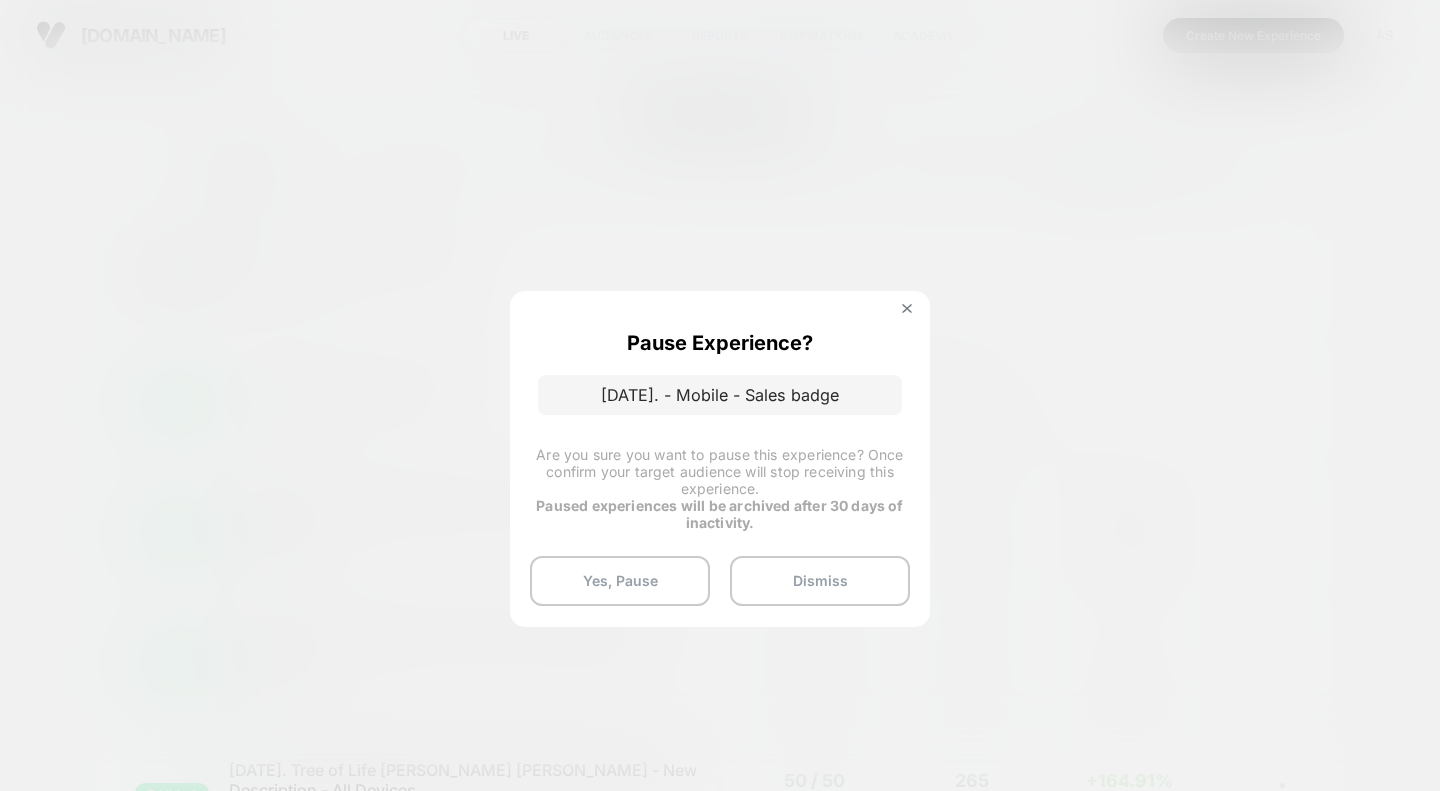 click on "Yes, Pause" at bounding box center (620, 581) 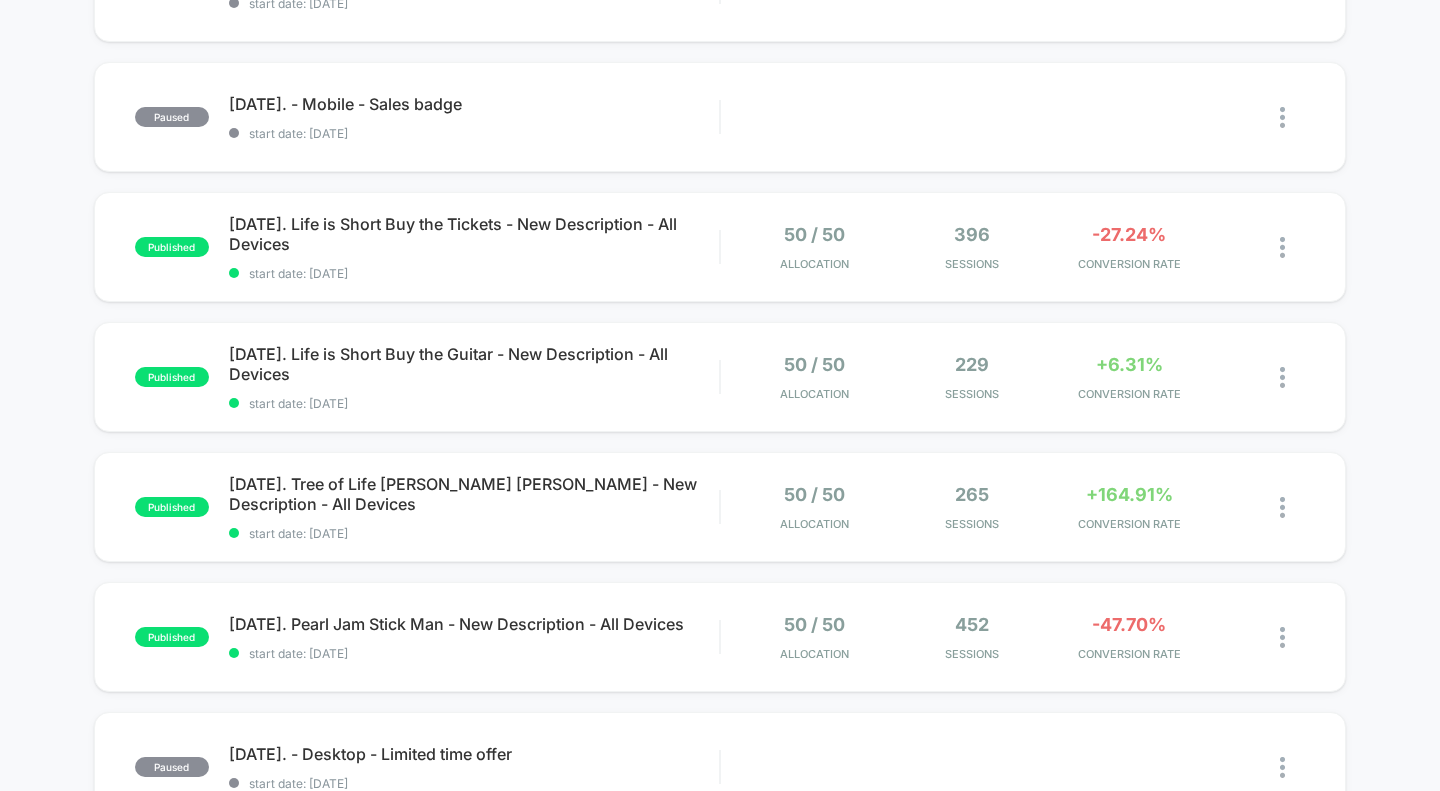 scroll, scrollTop: 313, scrollLeft: 0, axis: vertical 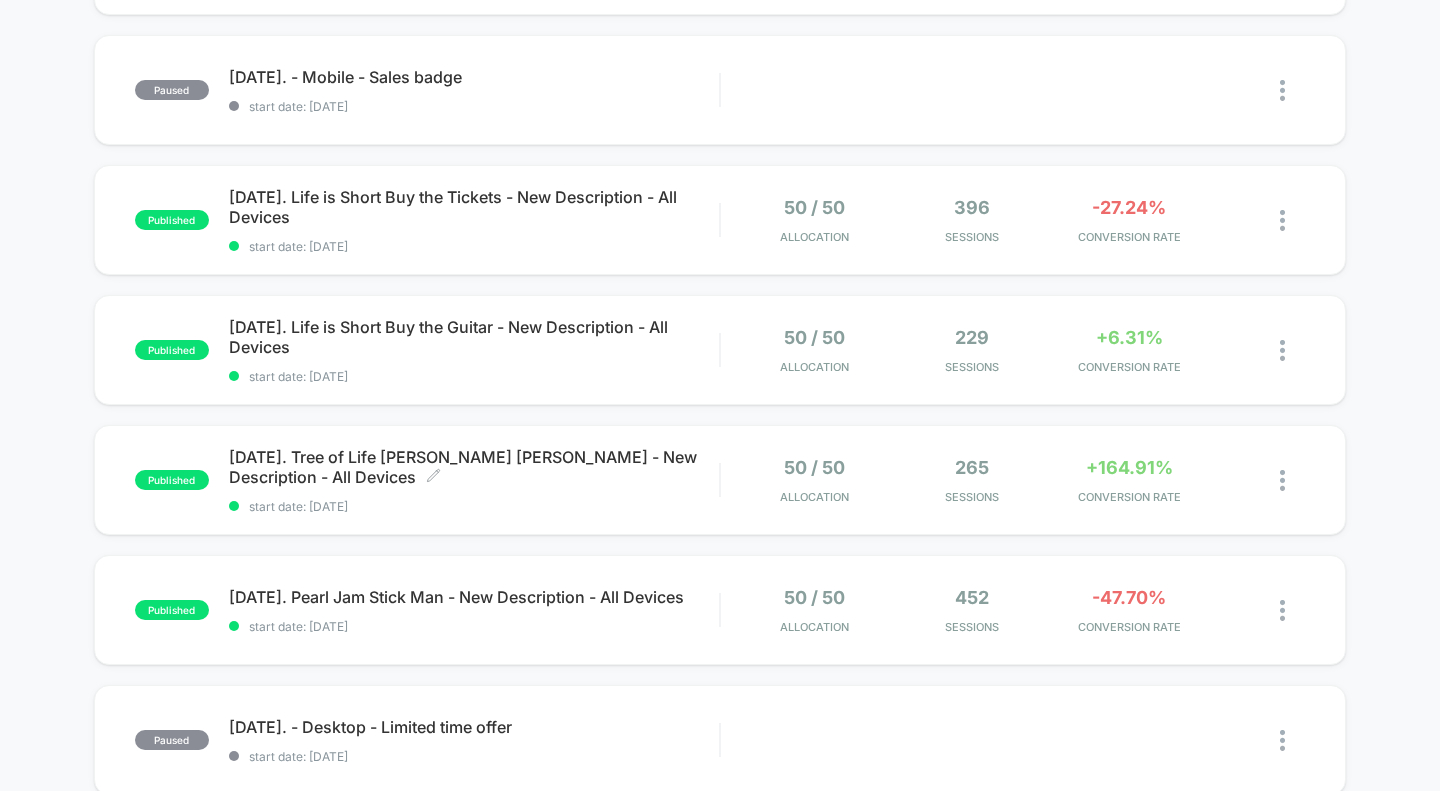 click on "[DATE]. Tree of Life [PERSON_NAME] [PERSON_NAME] - New Description - All Devices Click to edit experience details" at bounding box center (474, 467) 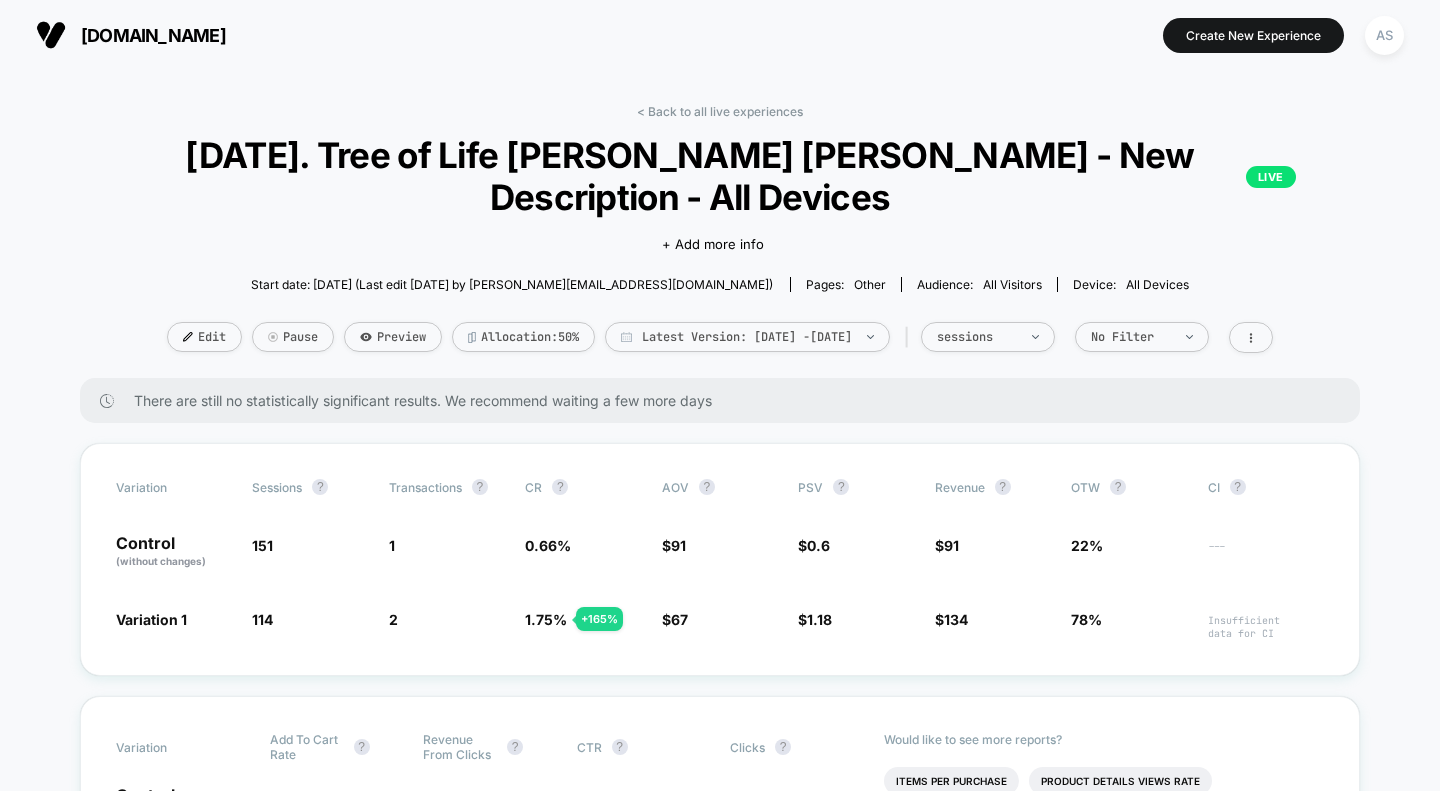 click on "< Back to all live experiences" at bounding box center (720, 111) 